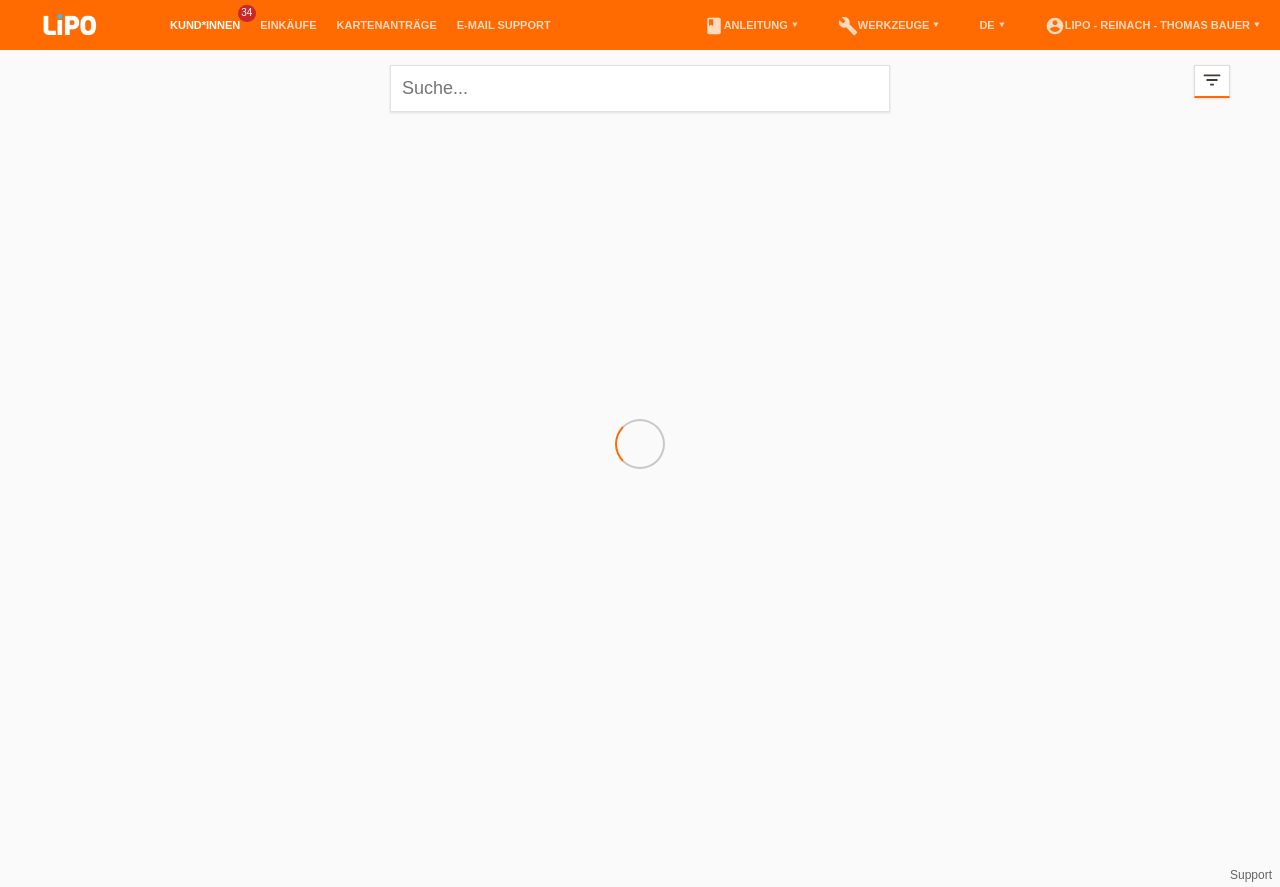 scroll, scrollTop: 0, scrollLeft: 0, axis: both 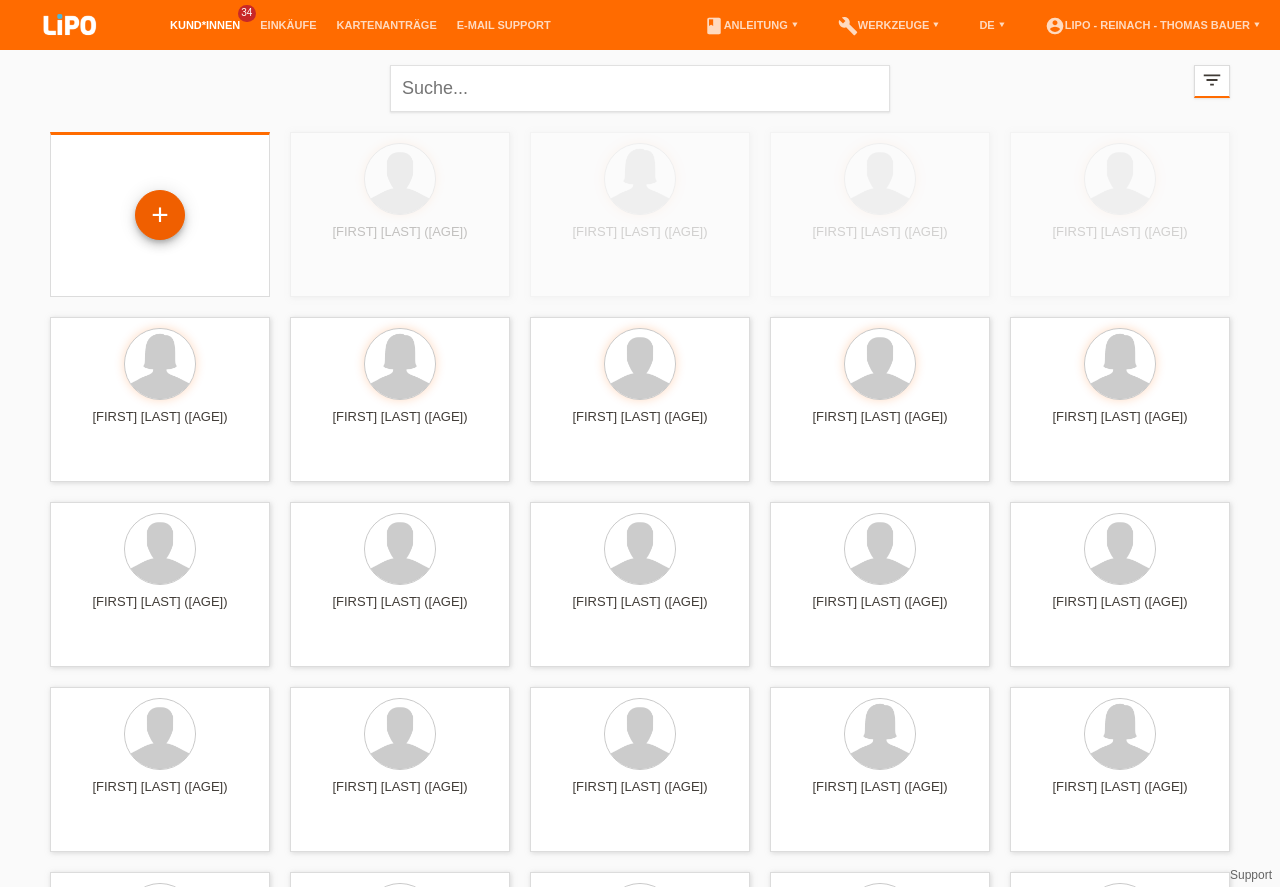 click on "+" at bounding box center (160, 215) 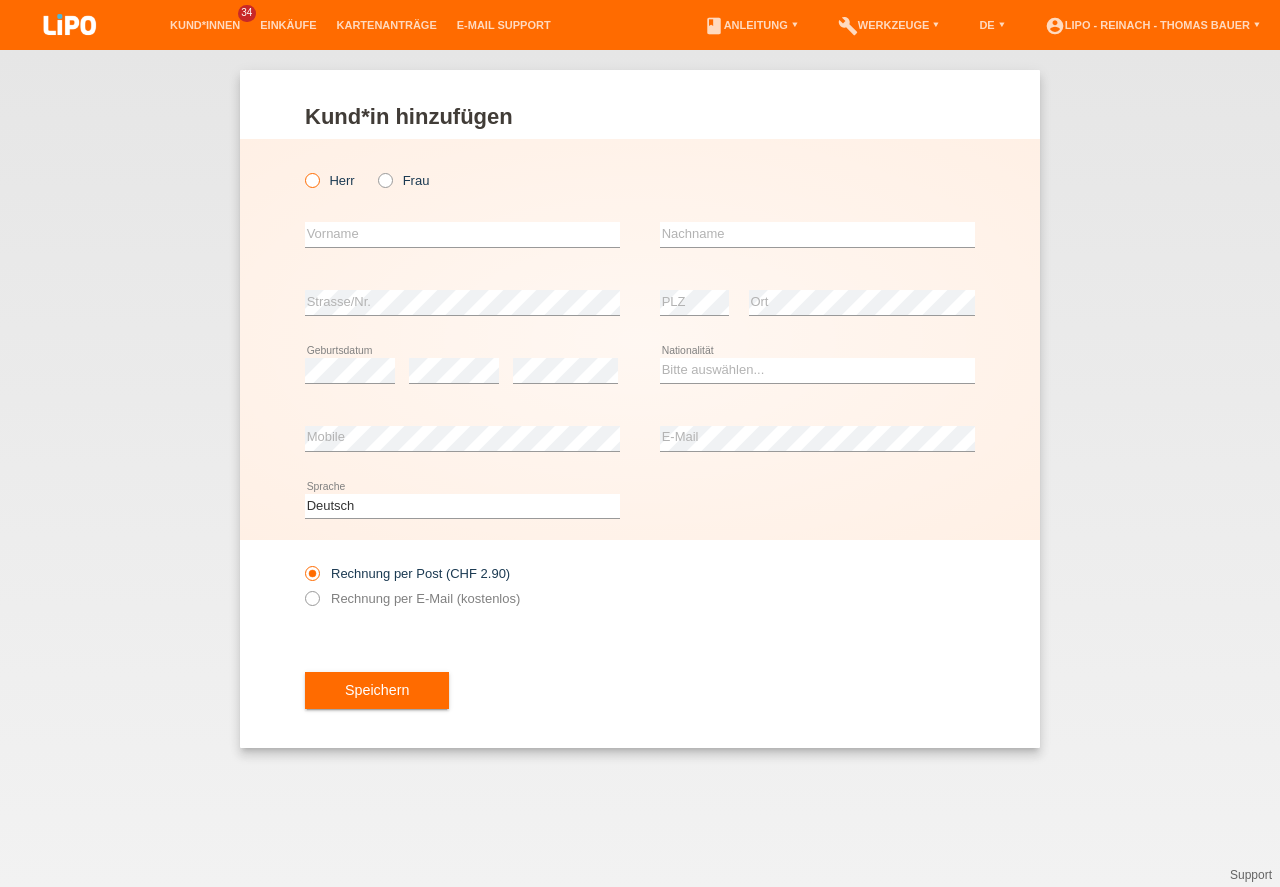 scroll, scrollTop: 0, scrollLeft: 0, axis: both 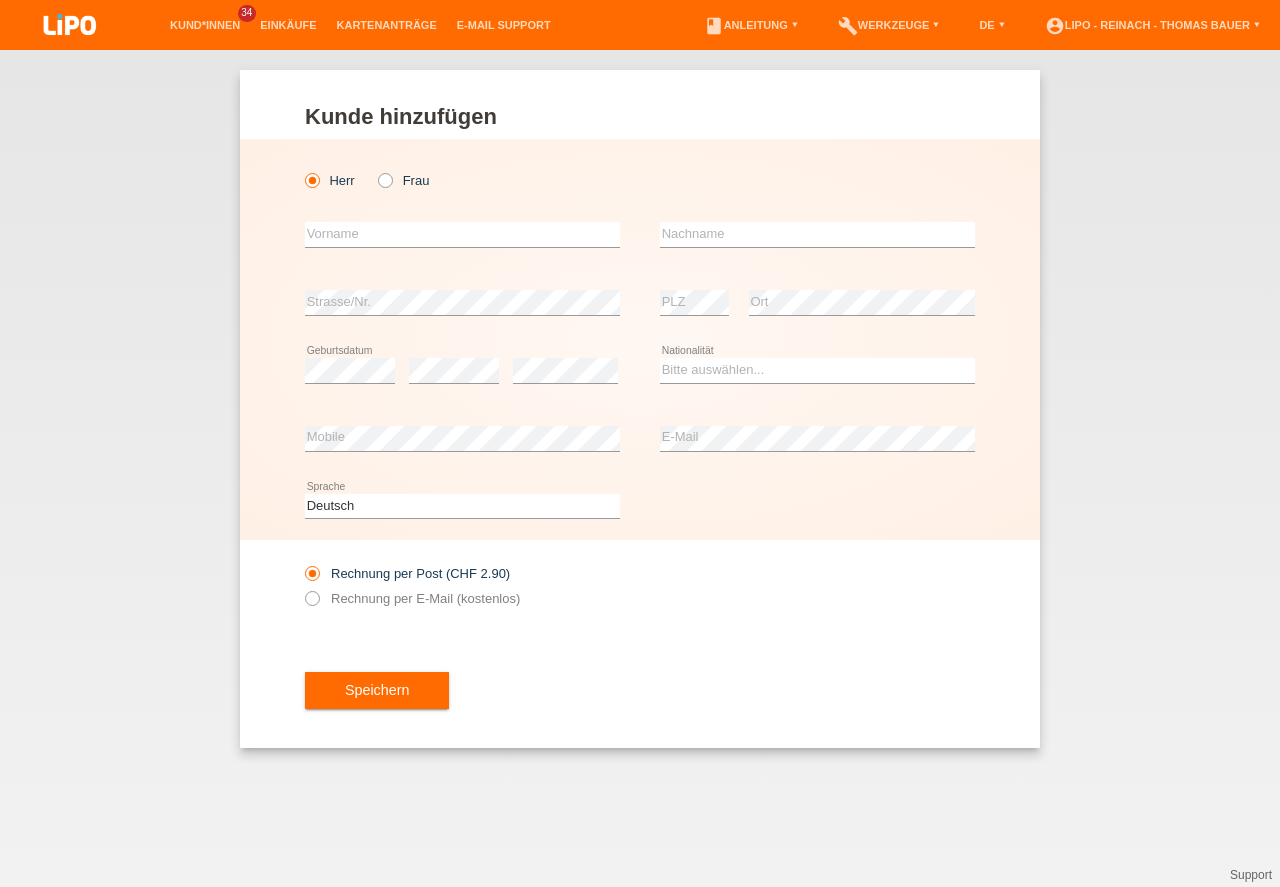click at bounding box center [302, 170] 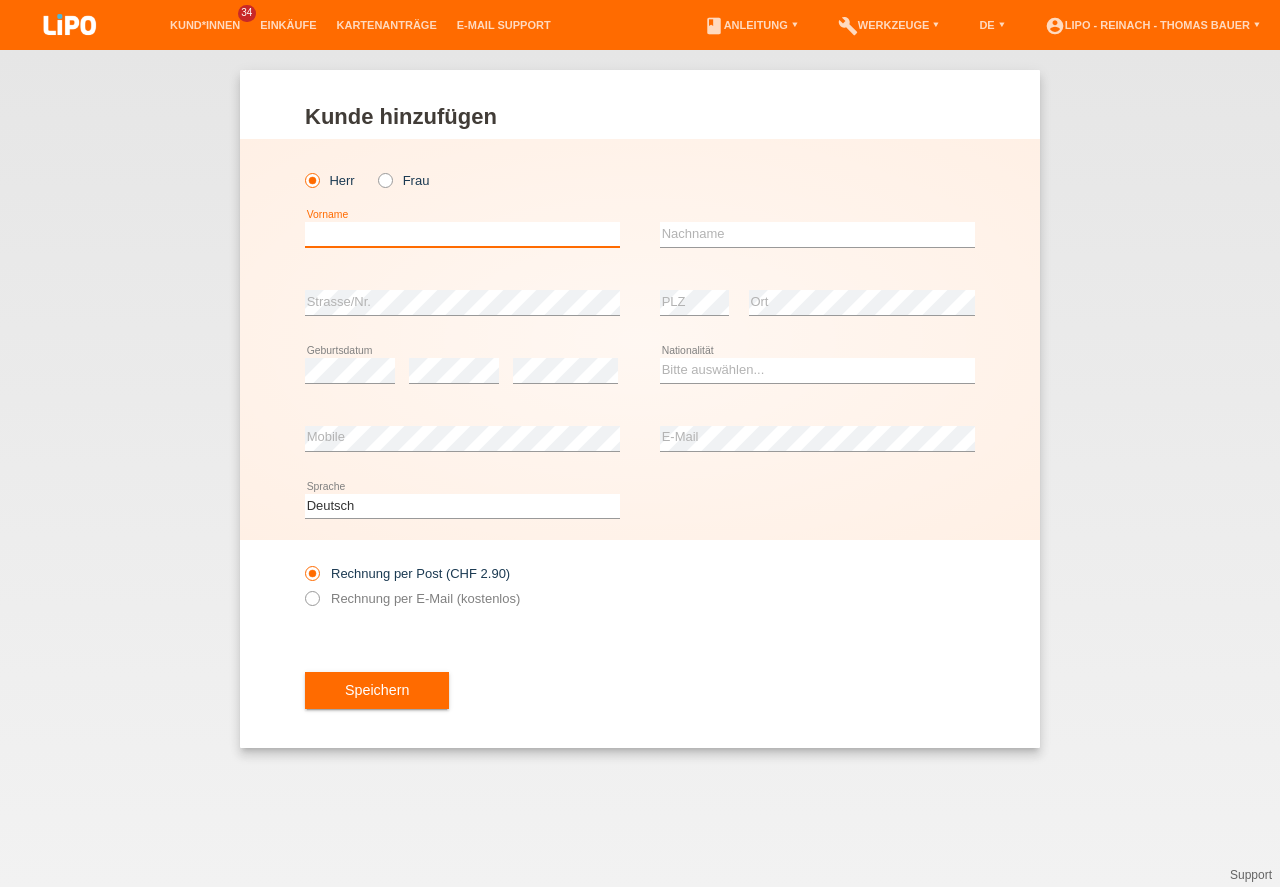 click at bounding box center [462, 234] 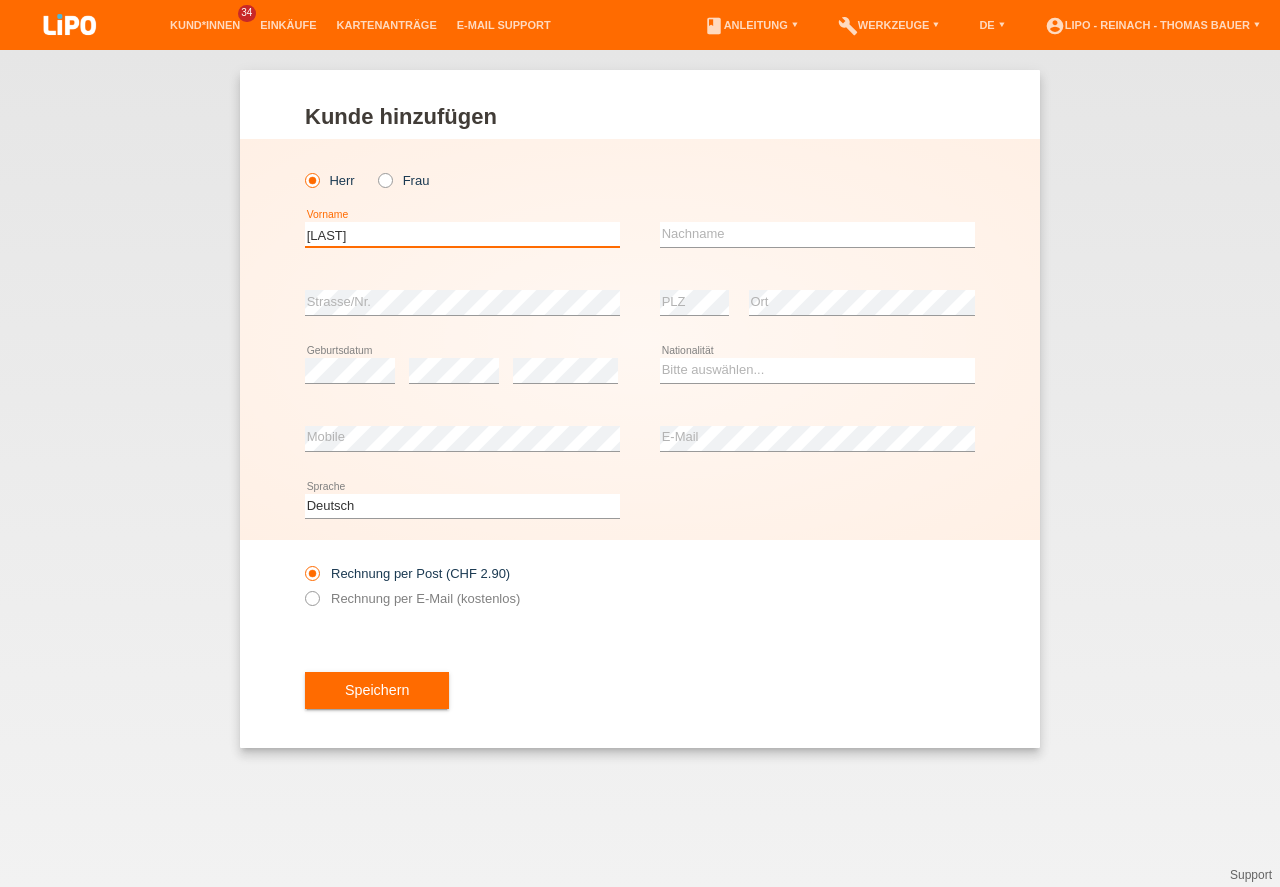 type on "[LAST]" 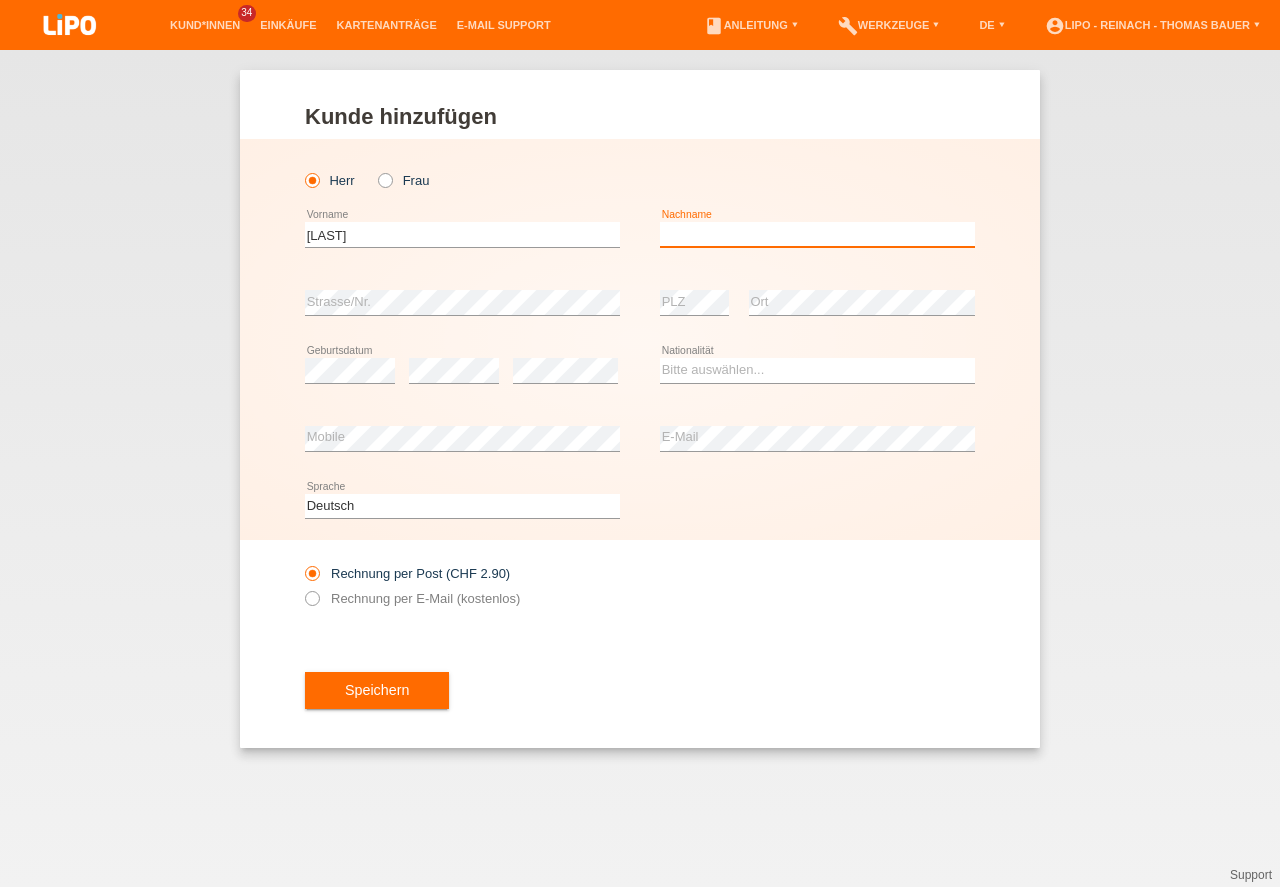 click at bounding box center (817, 234) 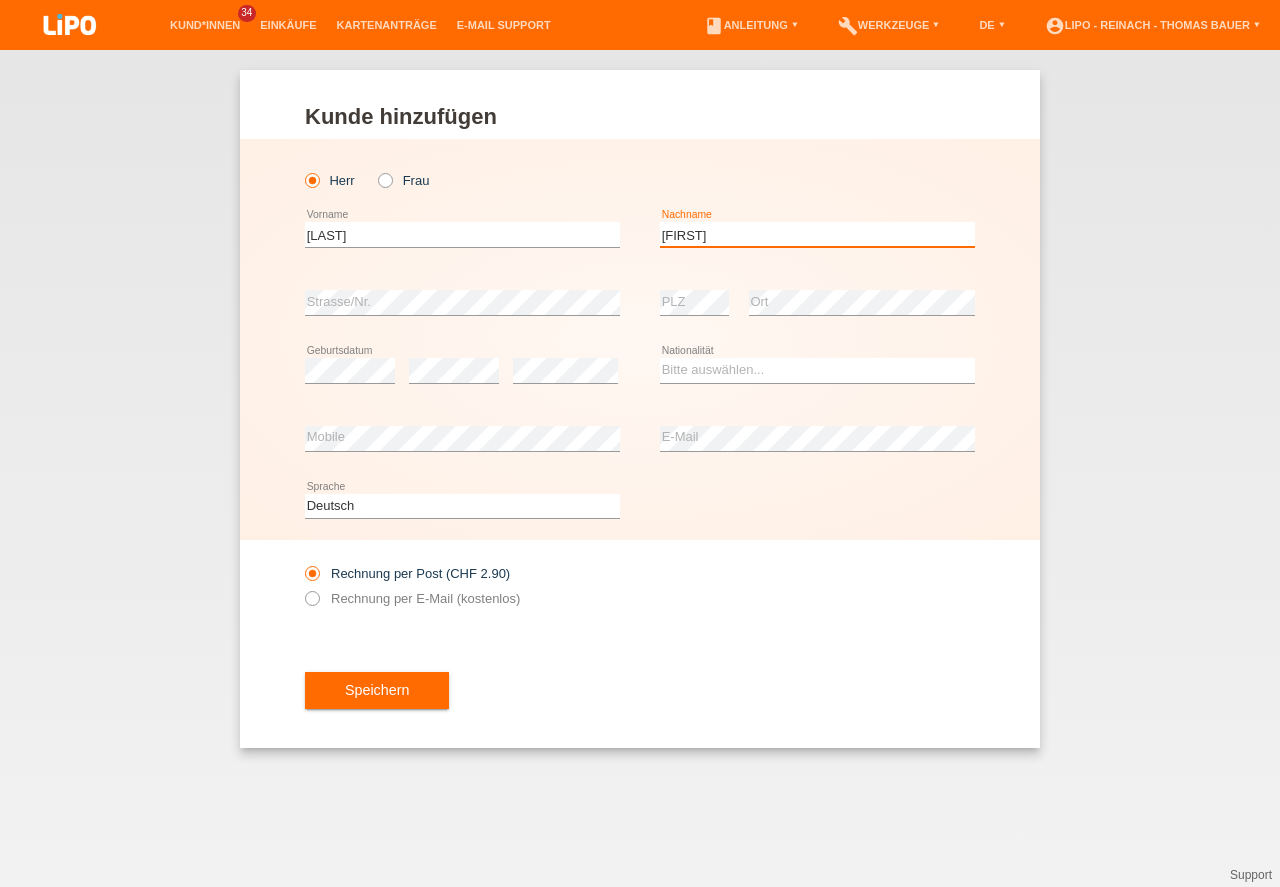 type on "[FIRST]" 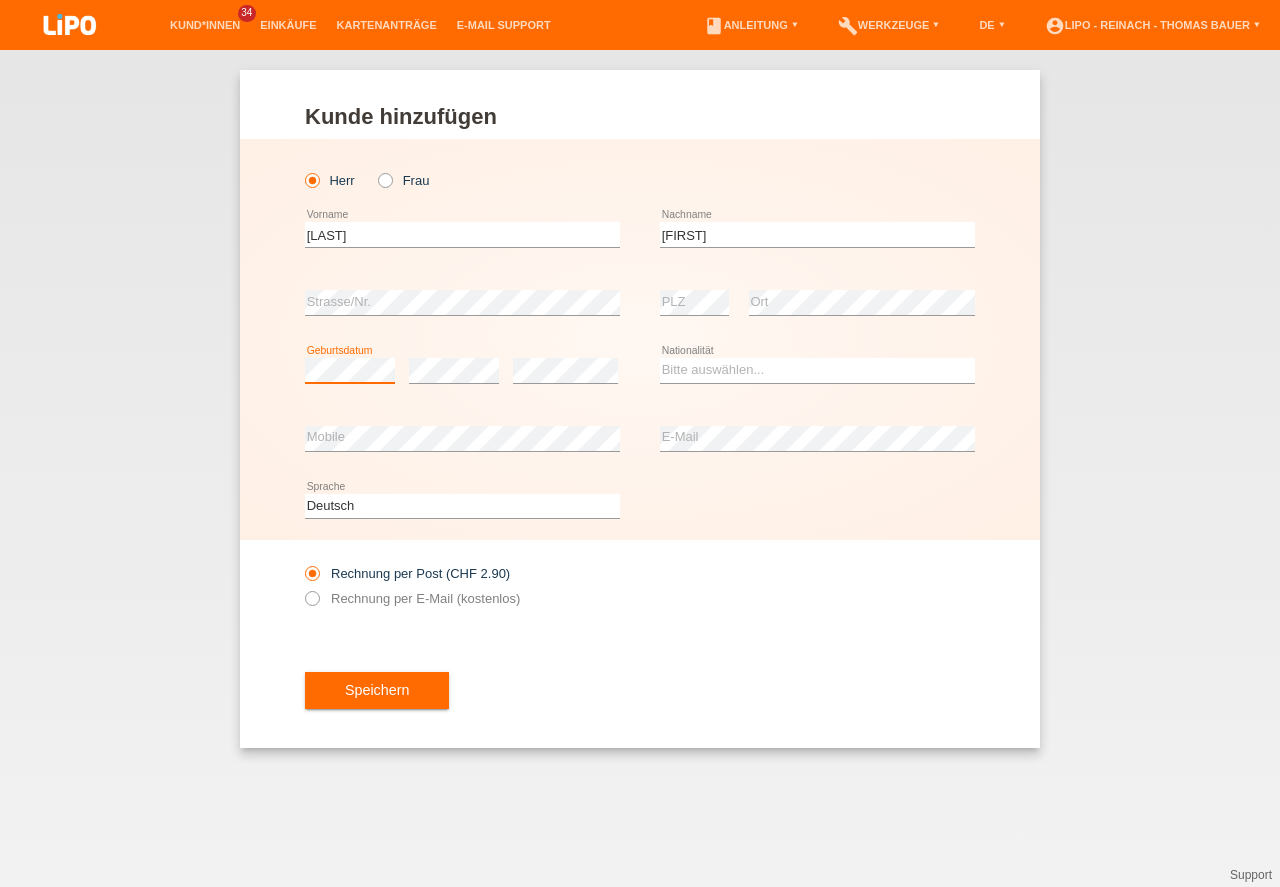scroll, scrollTop: 0, scrollLeft: 0, axis: both 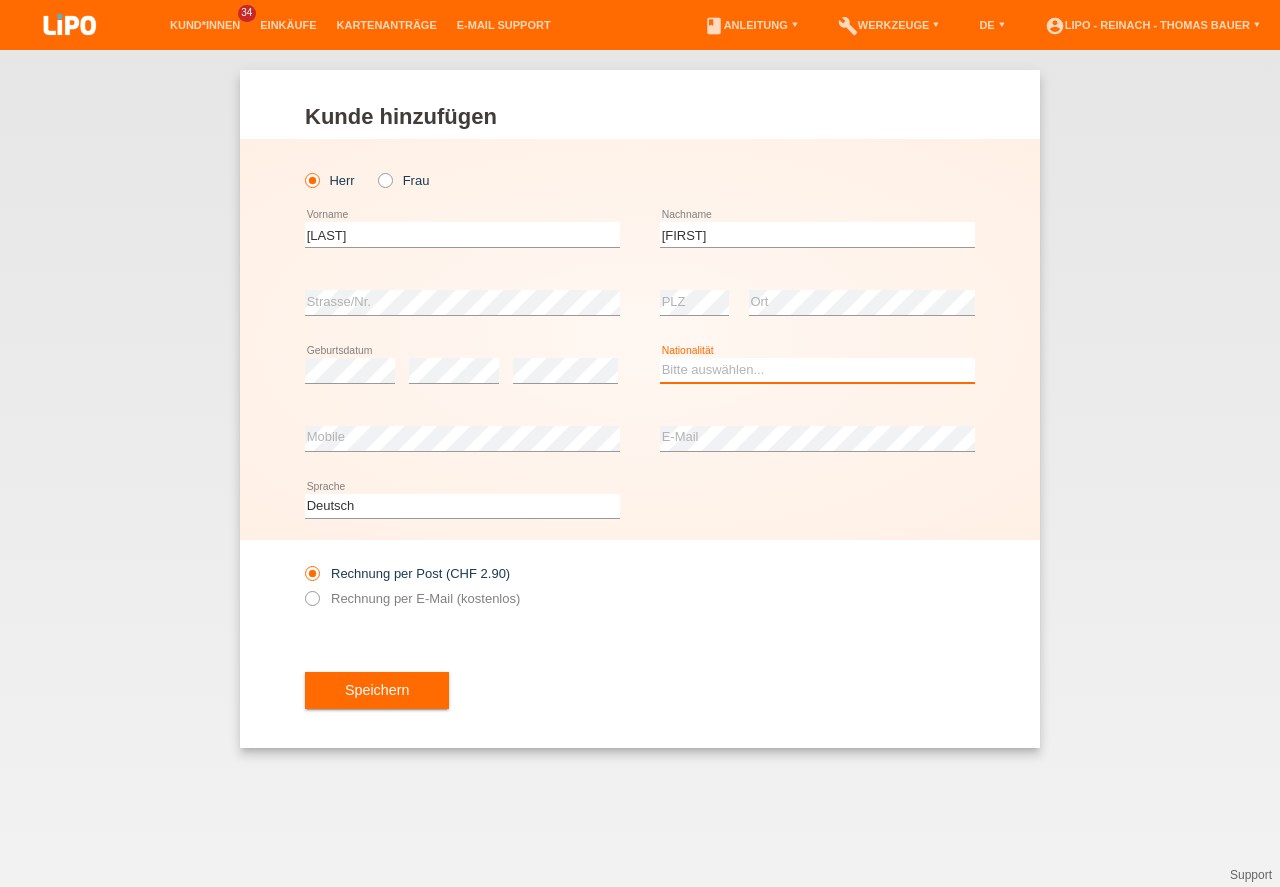 click on "Bitte auswählen...
Schweiz
Deutschland
Liechtenstein
Österreich
------------
Afghanistan
Ägypten
Åland
Albanien
Algerien" at bounding box center (817, 370) 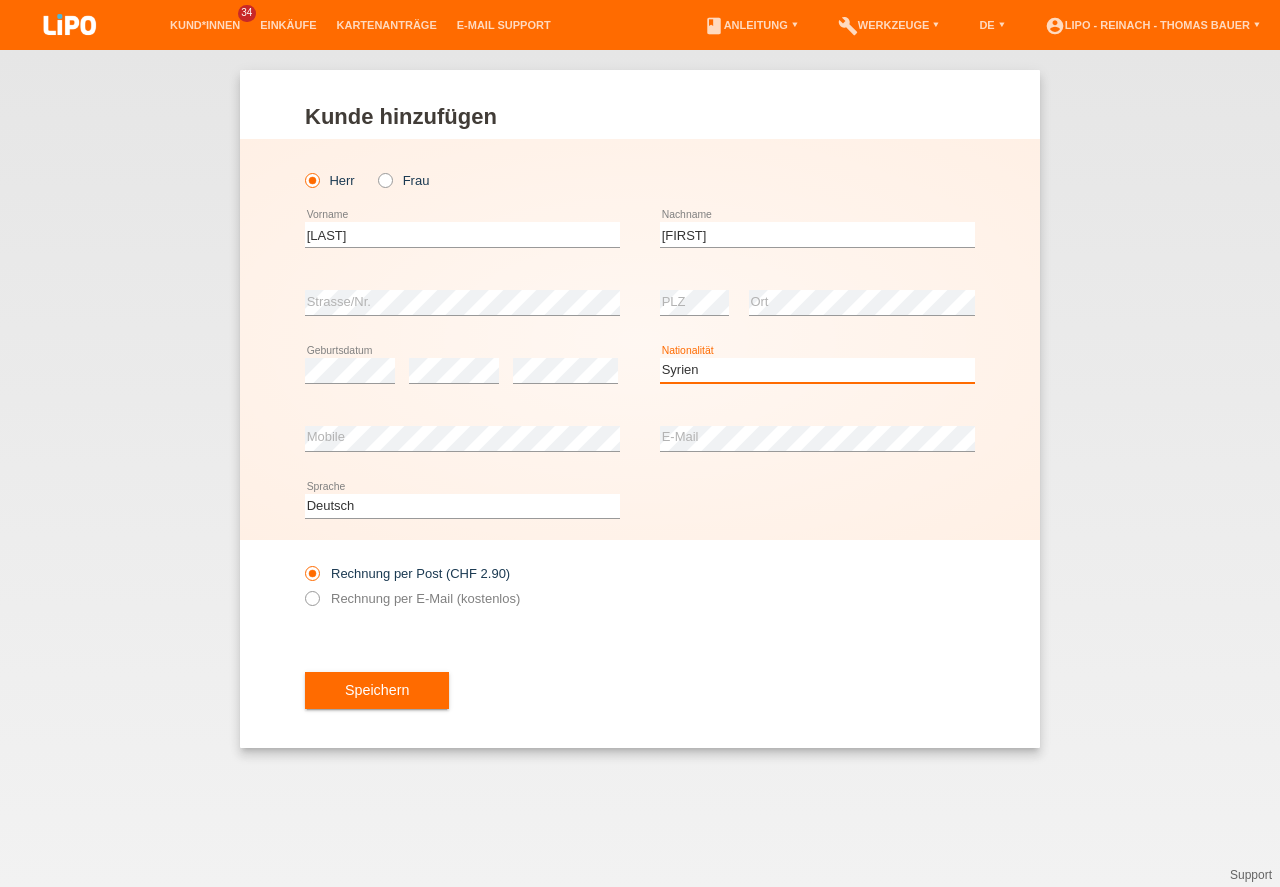 scroll, scrollTop: 0, scrollLeft: 0, axis: both 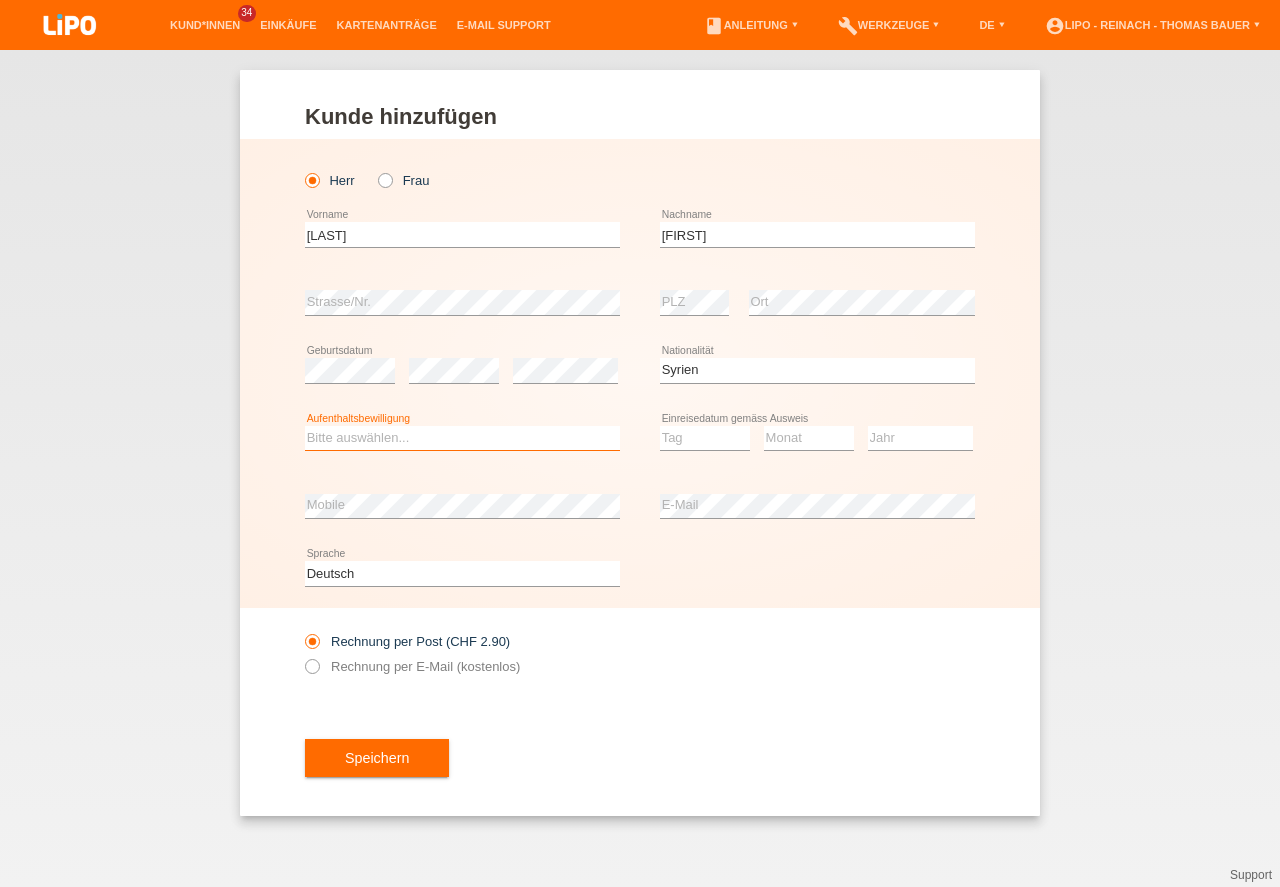 click on "Bitte auswählen...
C
B
B - Flüchtlingsstatus
Andere" at bounding box center (462, 438) 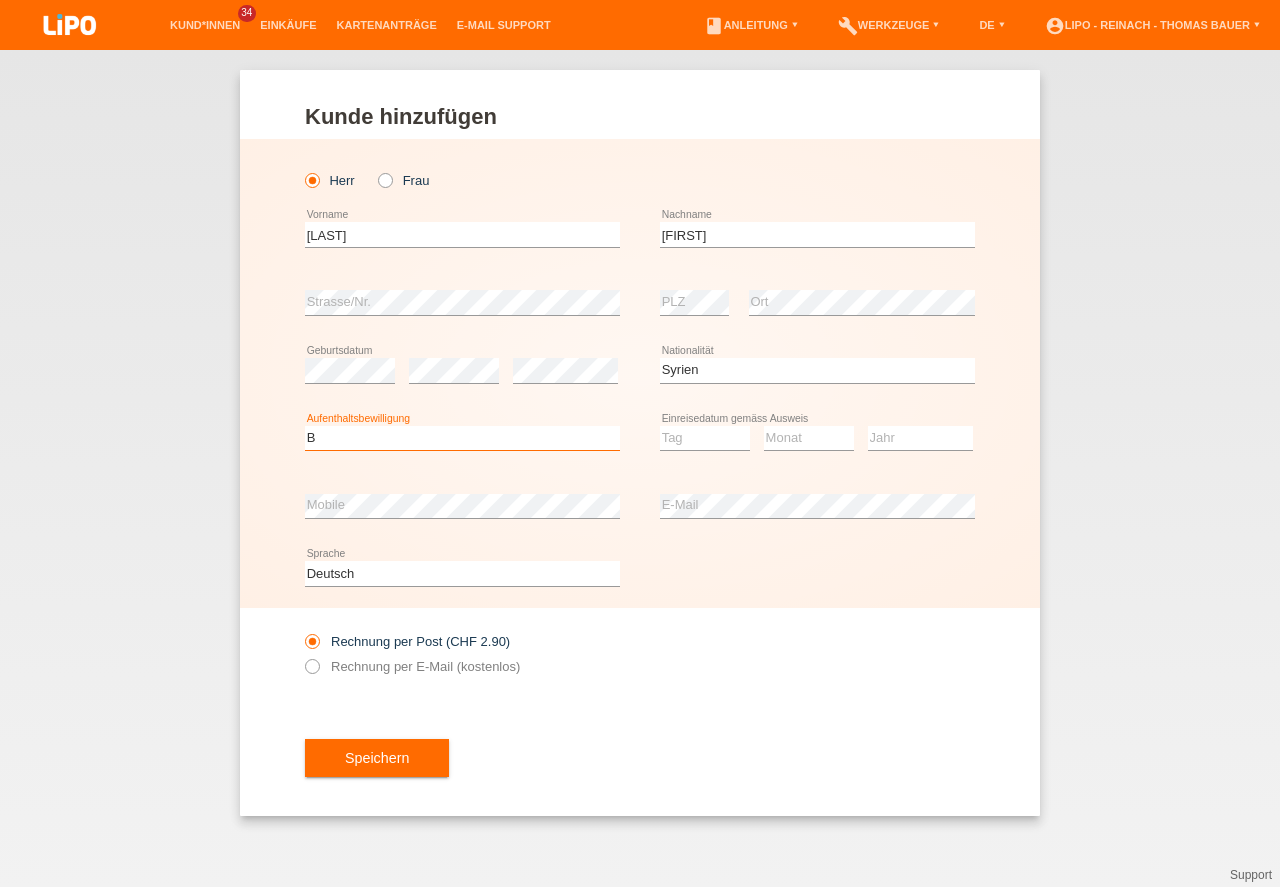 click on "B" at bounding box center (0, 0) 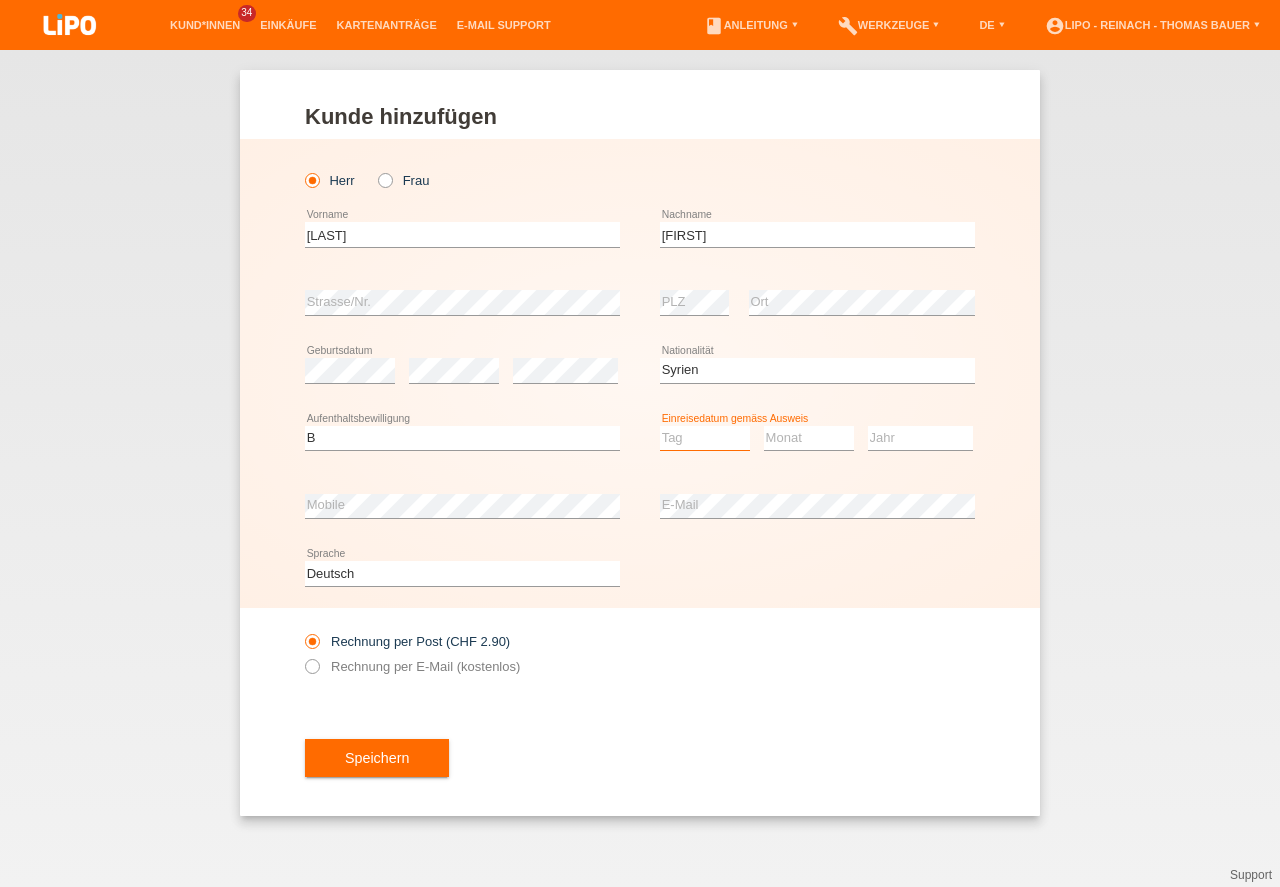 click on "Tag
01
02
03
04
05
06
07
08
09
10 11" at bounding box center [705, 438] 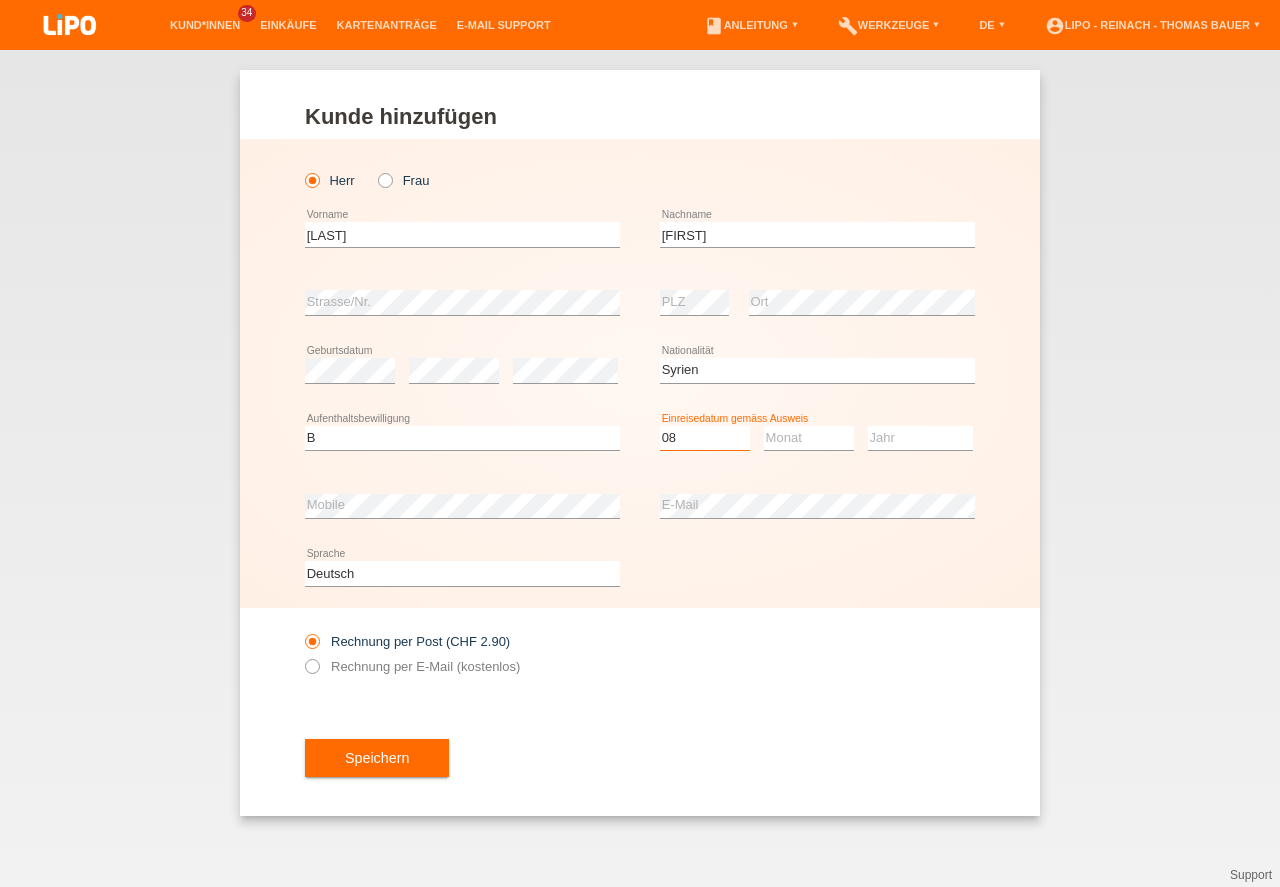 click on "Tag
01
02
03
04
05
06
07
08
09
10 11" at bounding box center [705, 438] 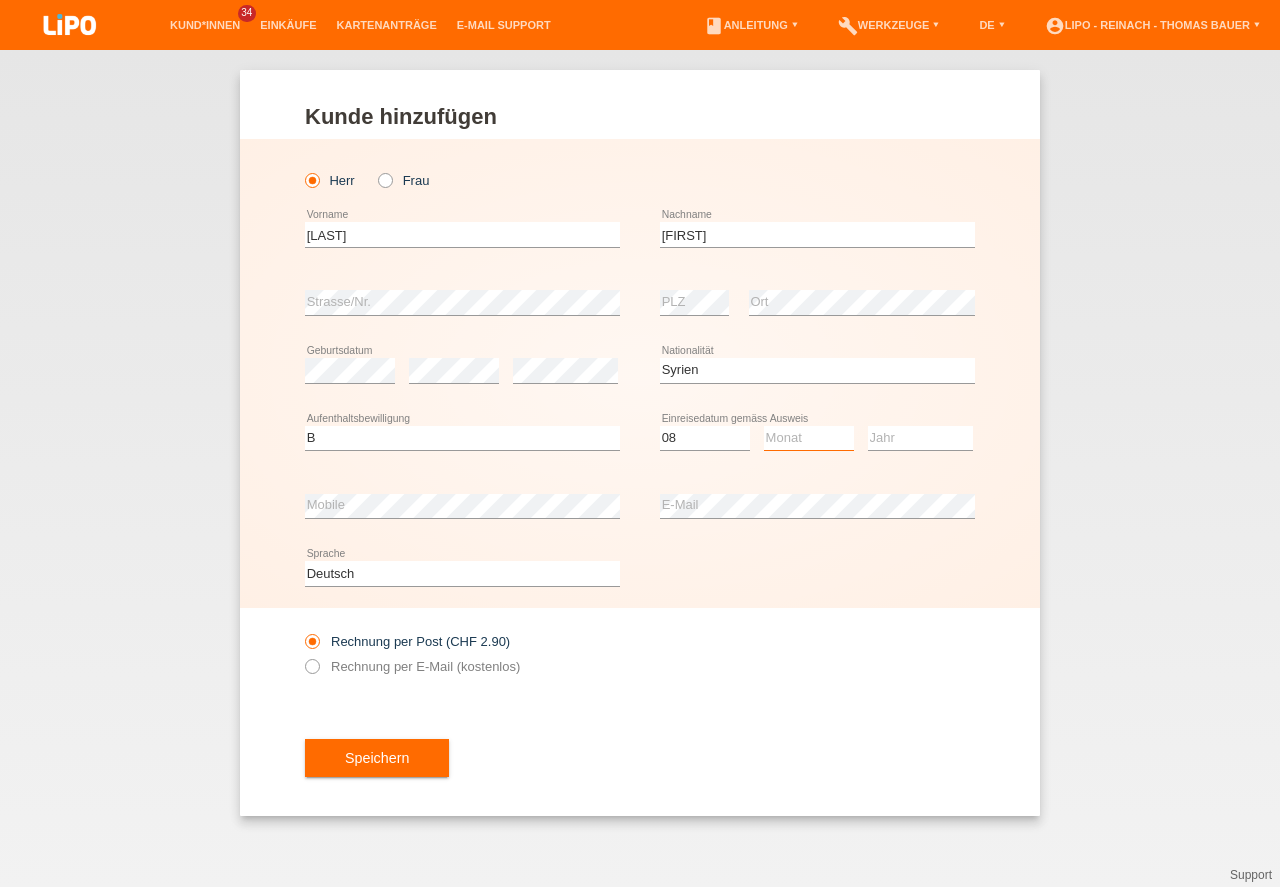 click on "Monat
01
02
03
04
05
06
07
08
09
10 11" at bounding box center [809, 438] 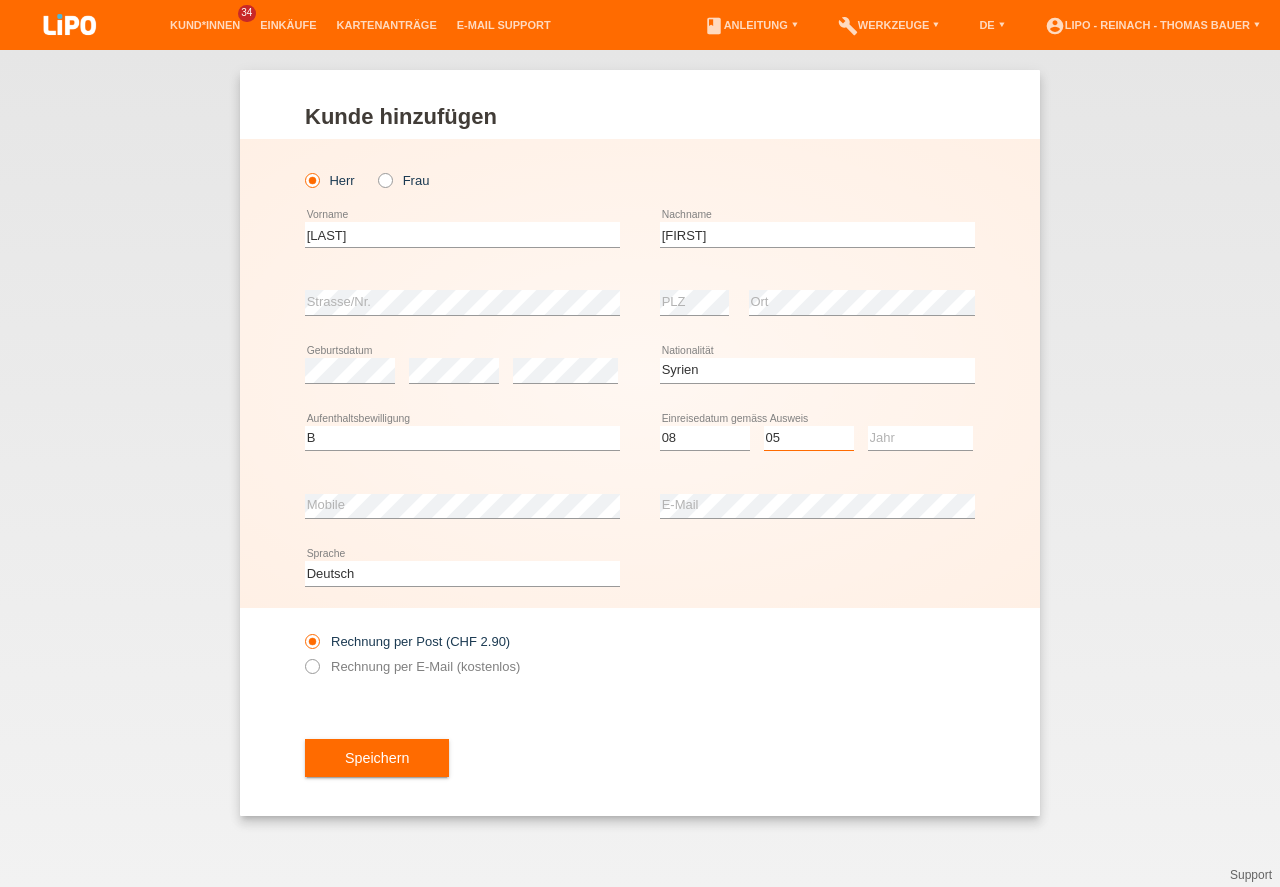 click on "05" at bounding box center [0, 0] 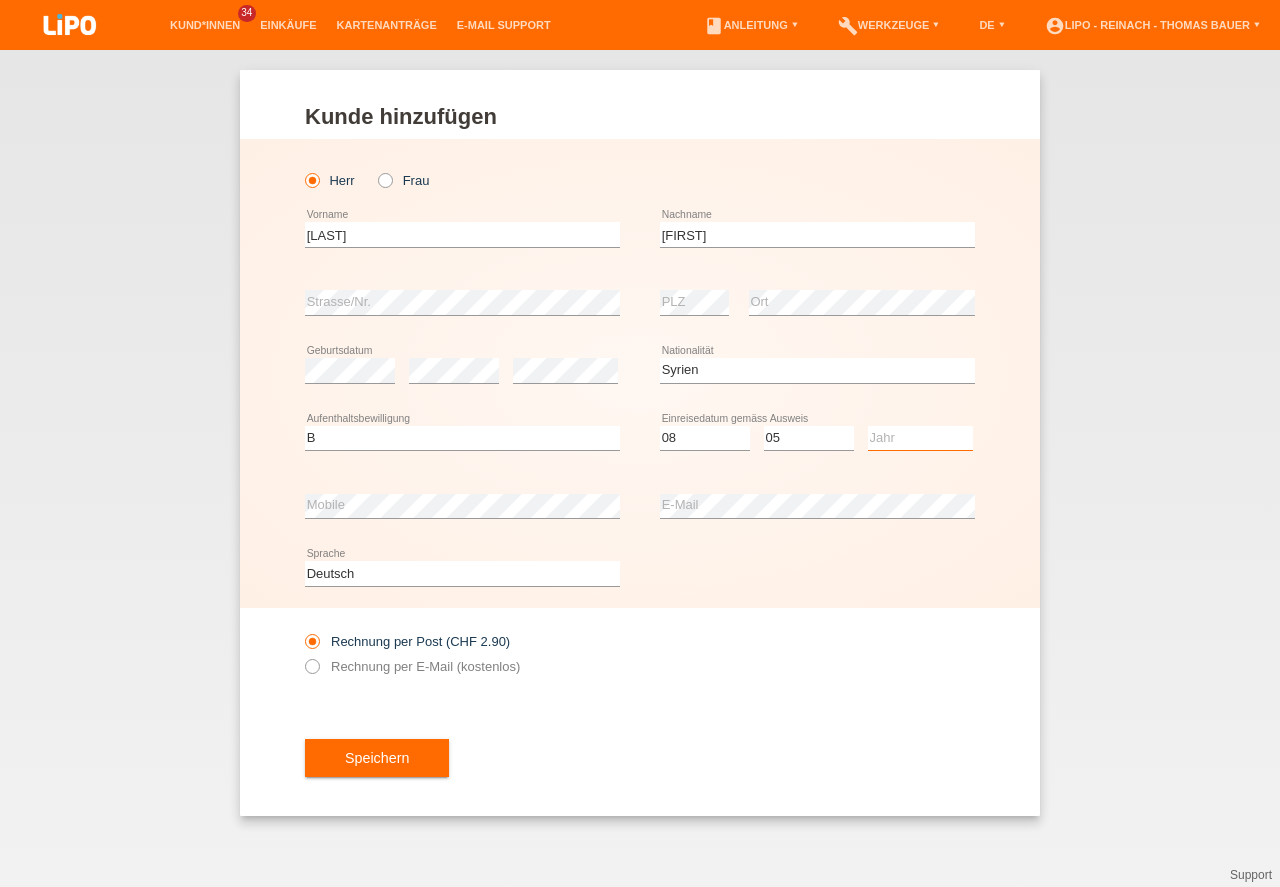 click on "Jahr
2025
2024
2023
2022
2021
2020
2019
2018
2017 2016 2015 2014 2013 2012 2011 2010 2009 2008 2007 2006 2005 2004 2003 2002 2001" at bounding box center [920, 438] 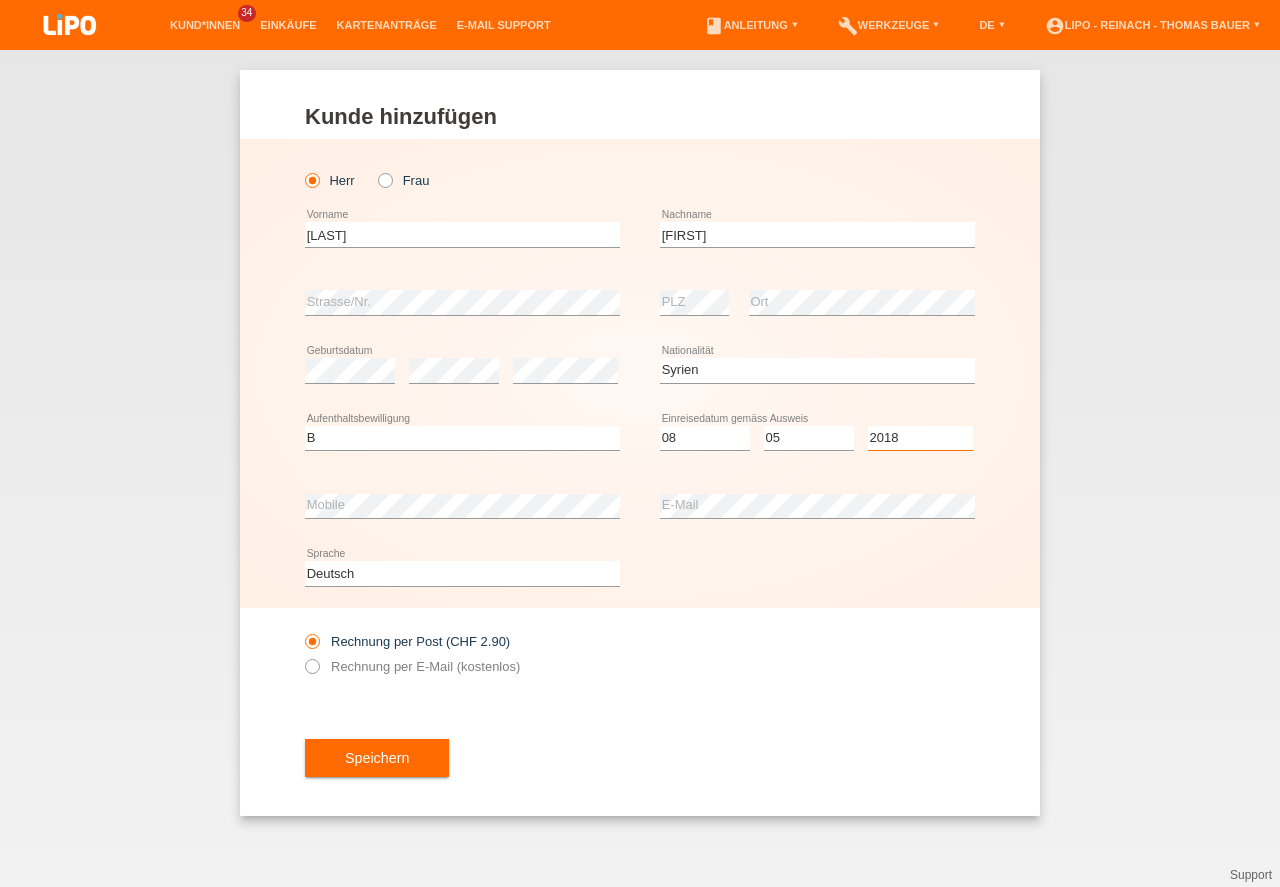select on "2018" 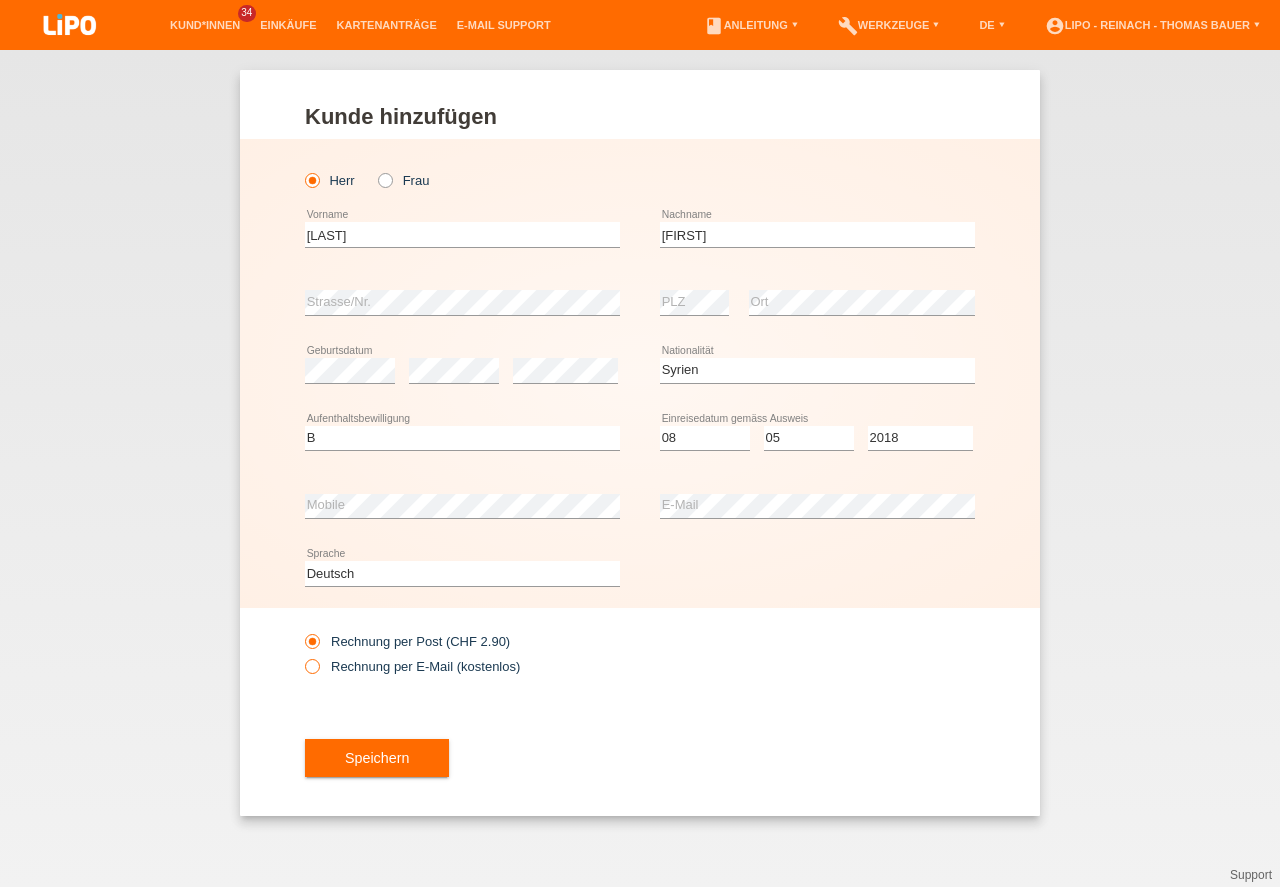 click at bounding box center (302, 656) 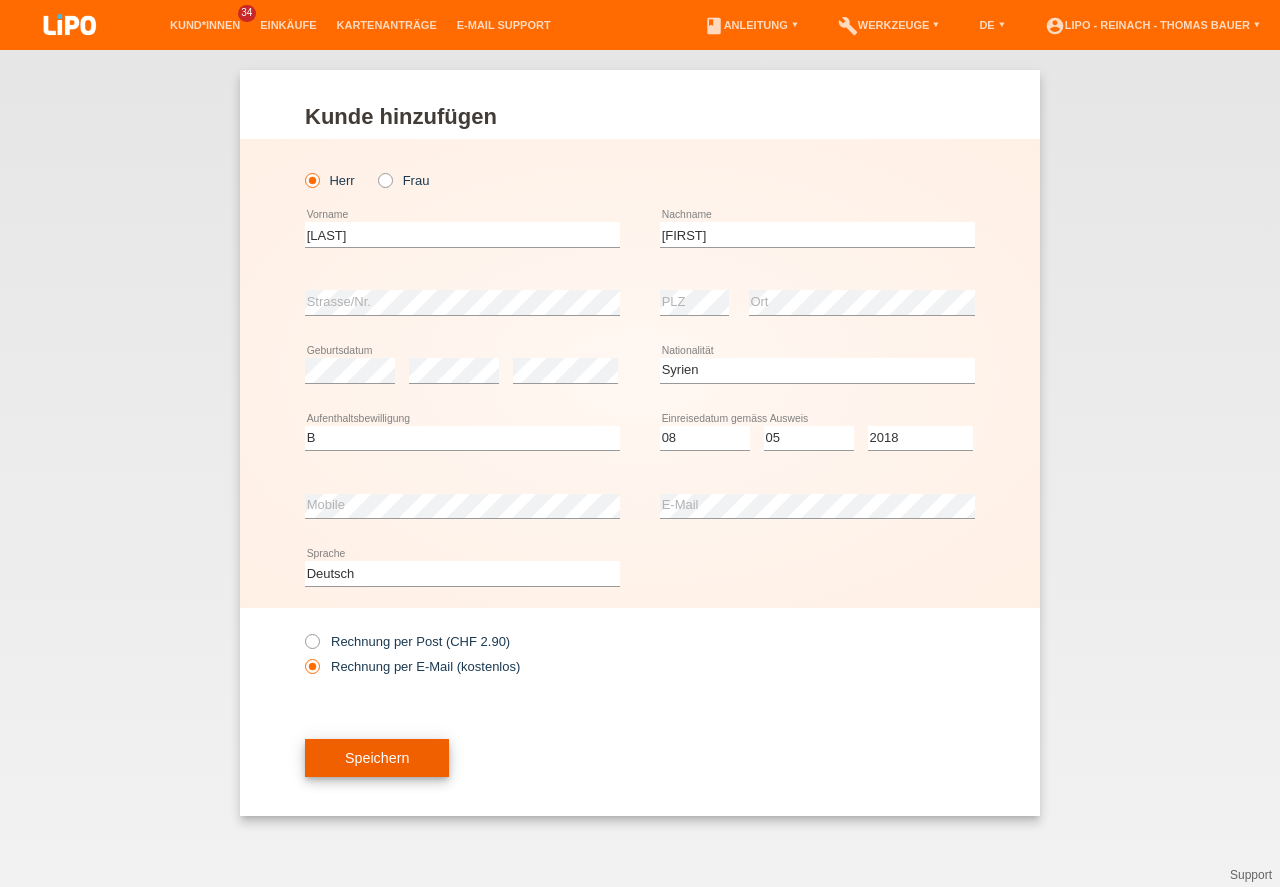 click on "Speichern" at bounding box center (377, 758) 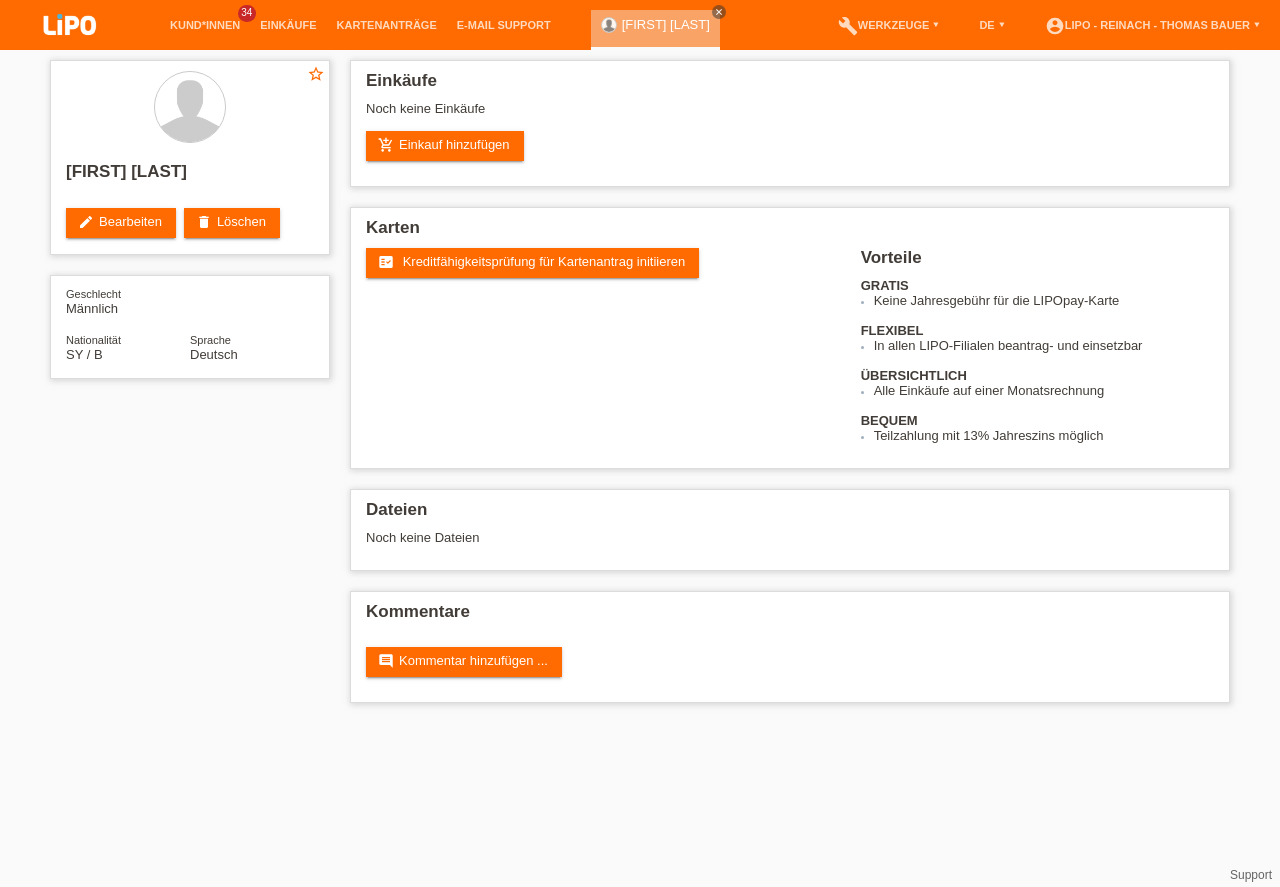 scroll, scrollTop: 0, scrollLeft: 0, axis: both 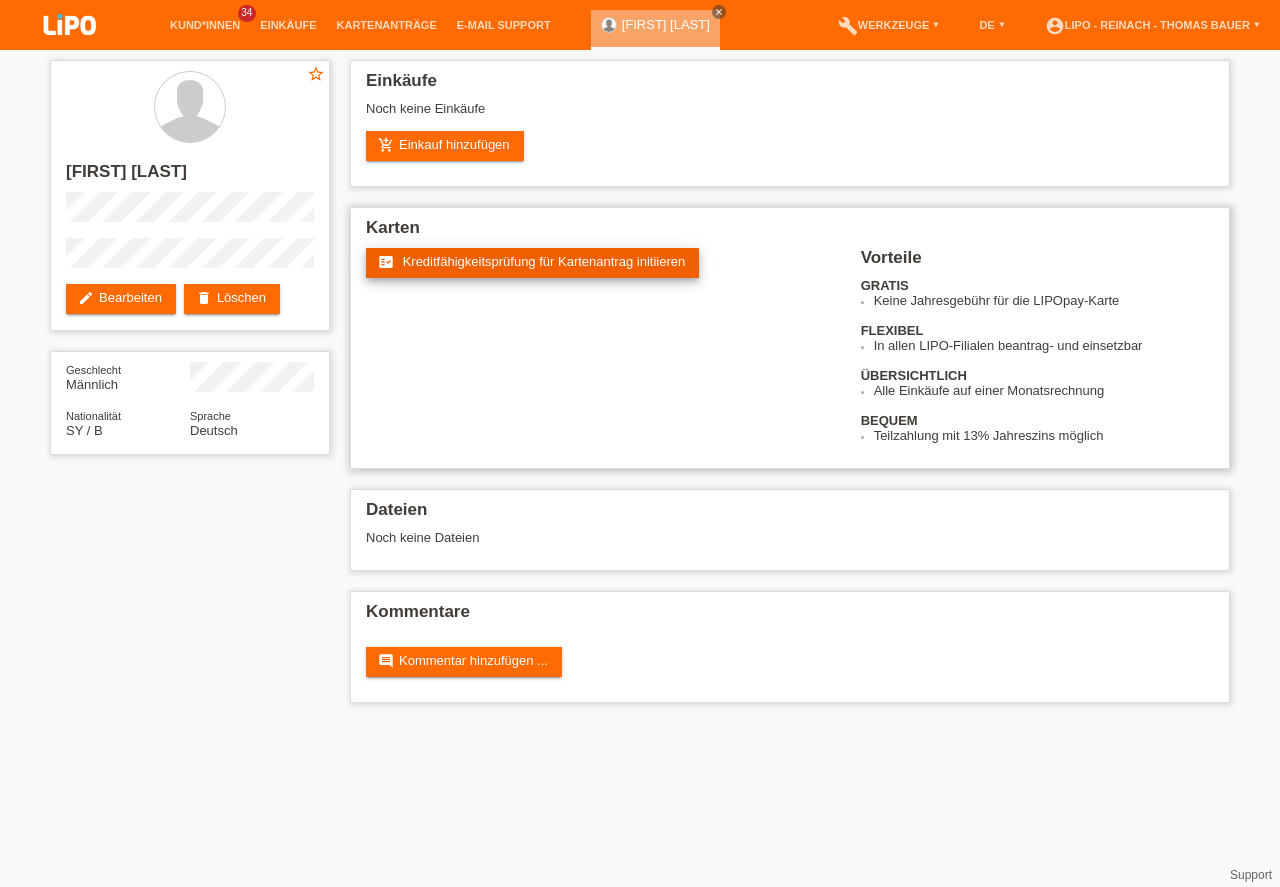 click on "Kreditfähigkeitsprüfung für Kartenantrag initiieren" at bounding box center [544, 261] 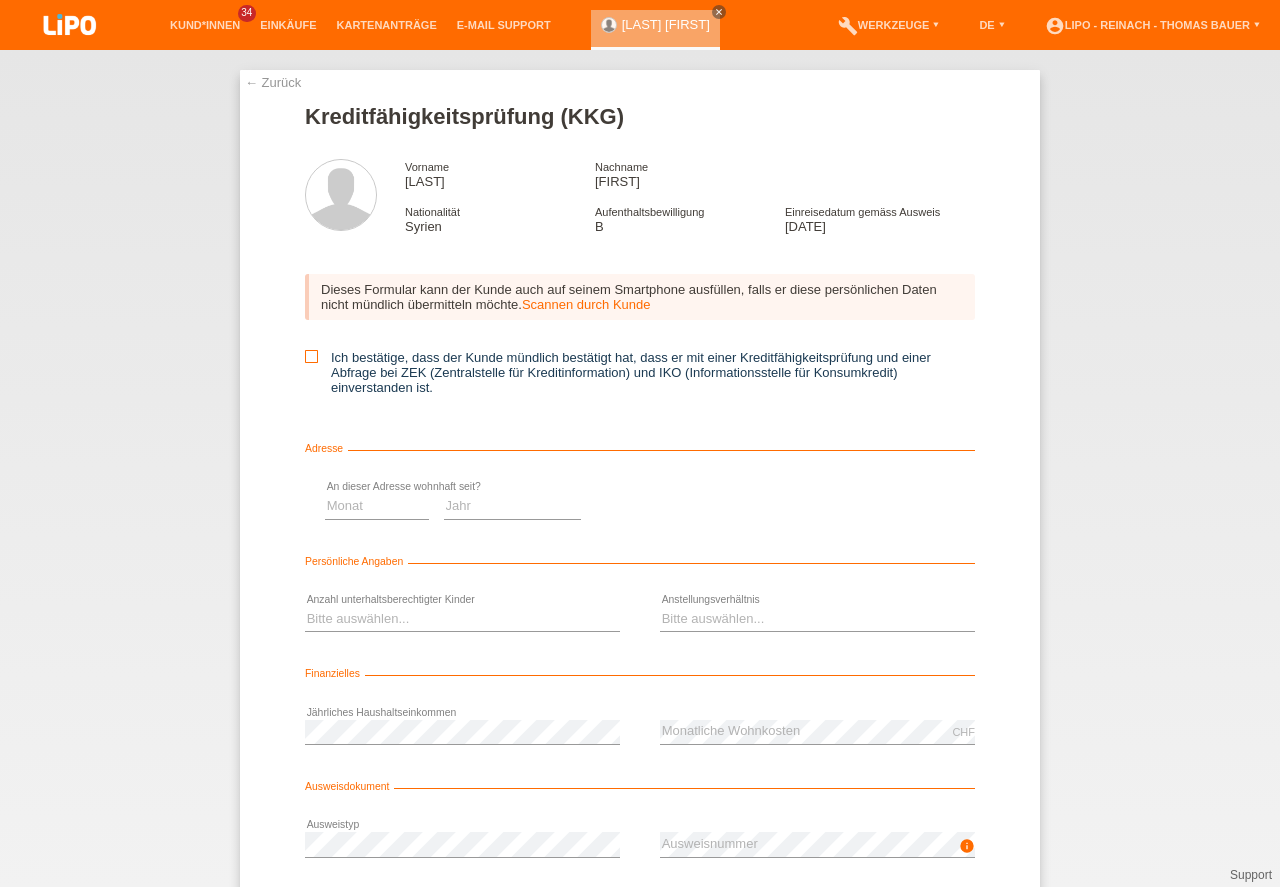 click at bounding box center (311, 356) 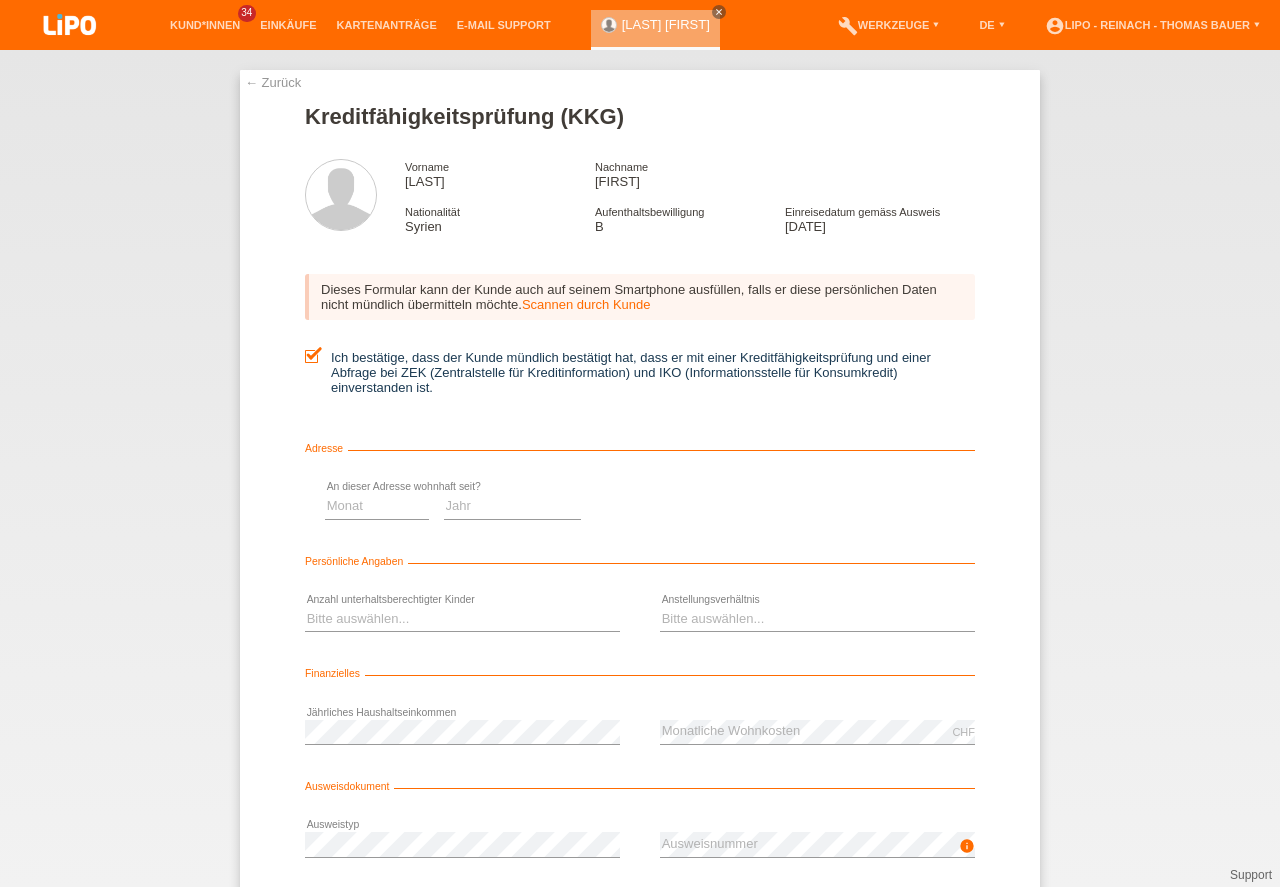 scroll, scrollTop: 0, scrollLeft: 0, axis: both 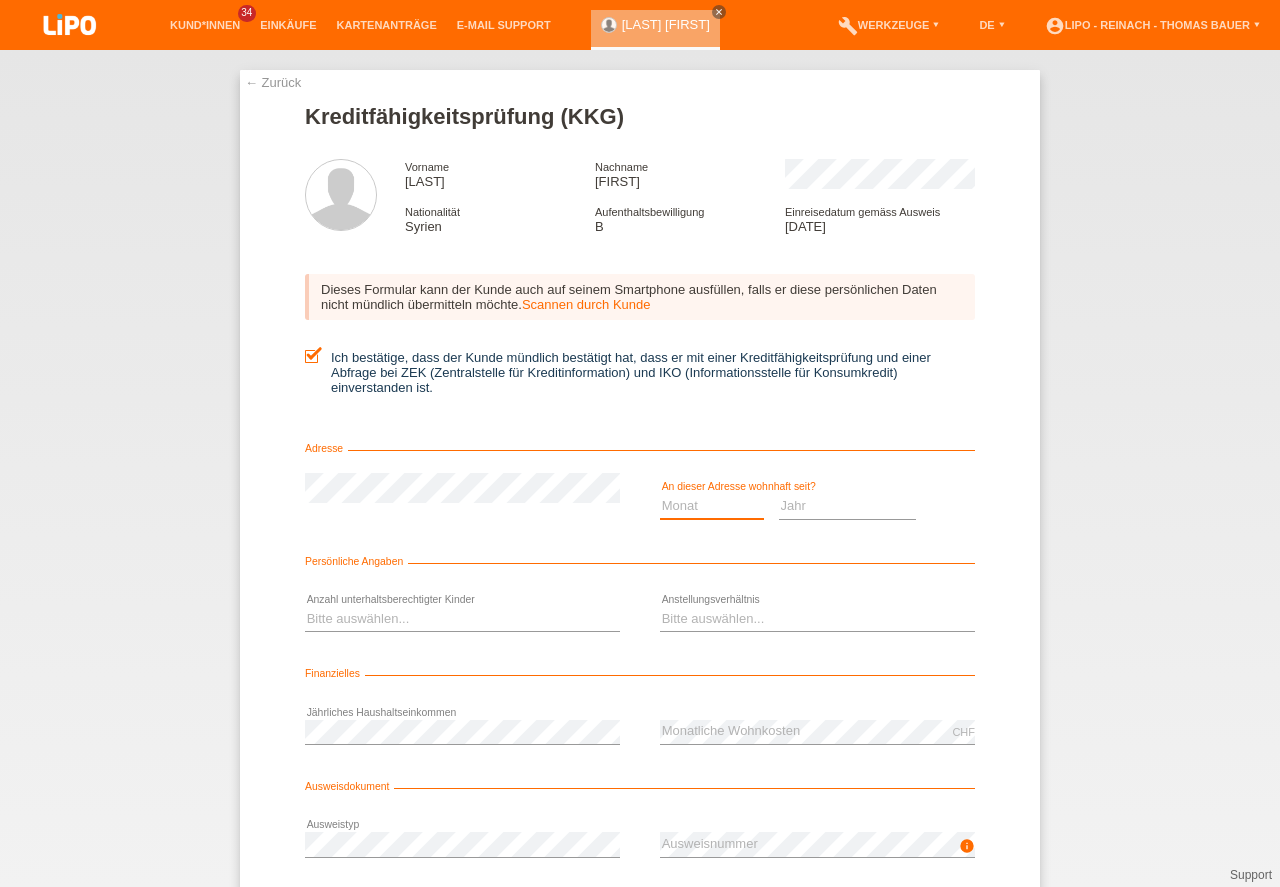 click on "Monat
01
02
03
04
05
06
07
08
09
10" at bounding box center (712, 506) 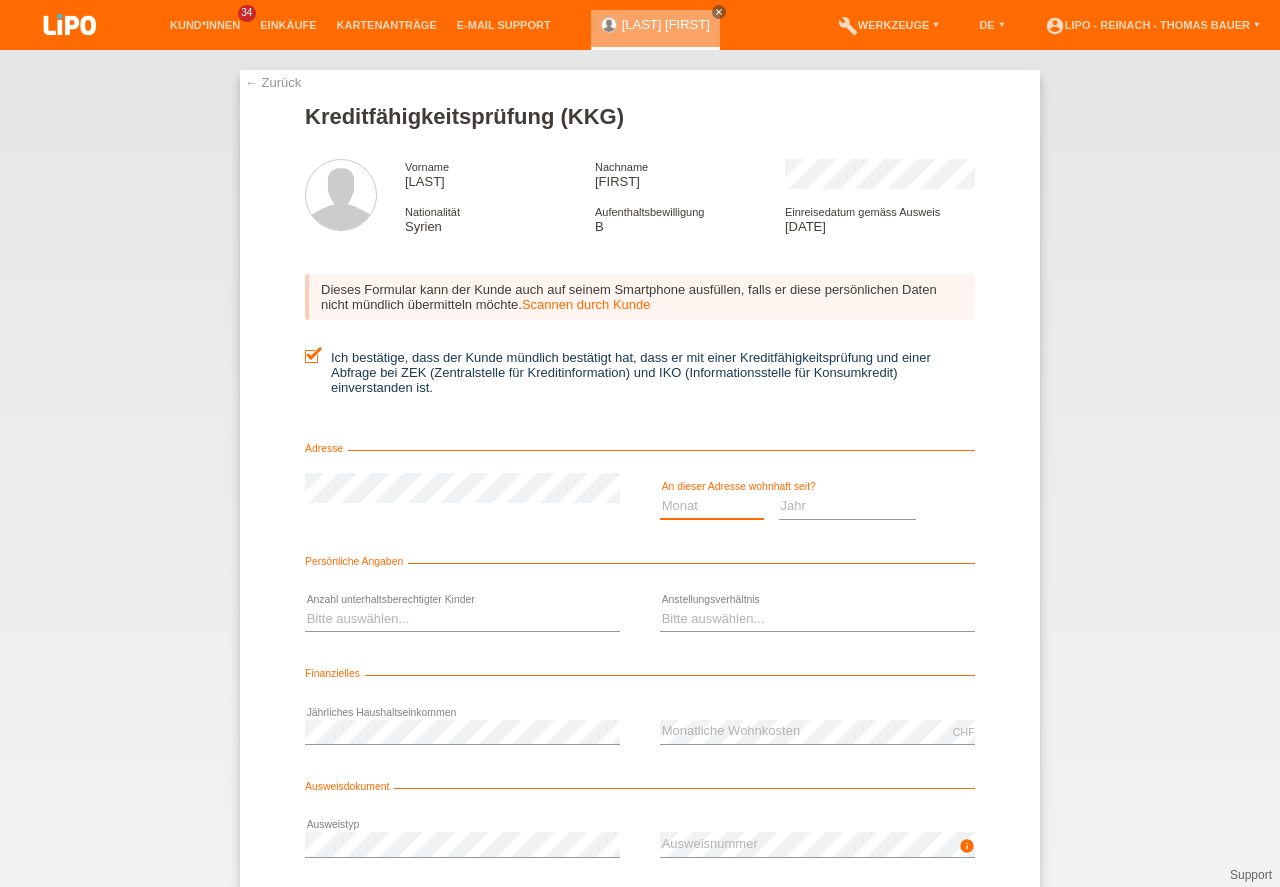 select on "05" 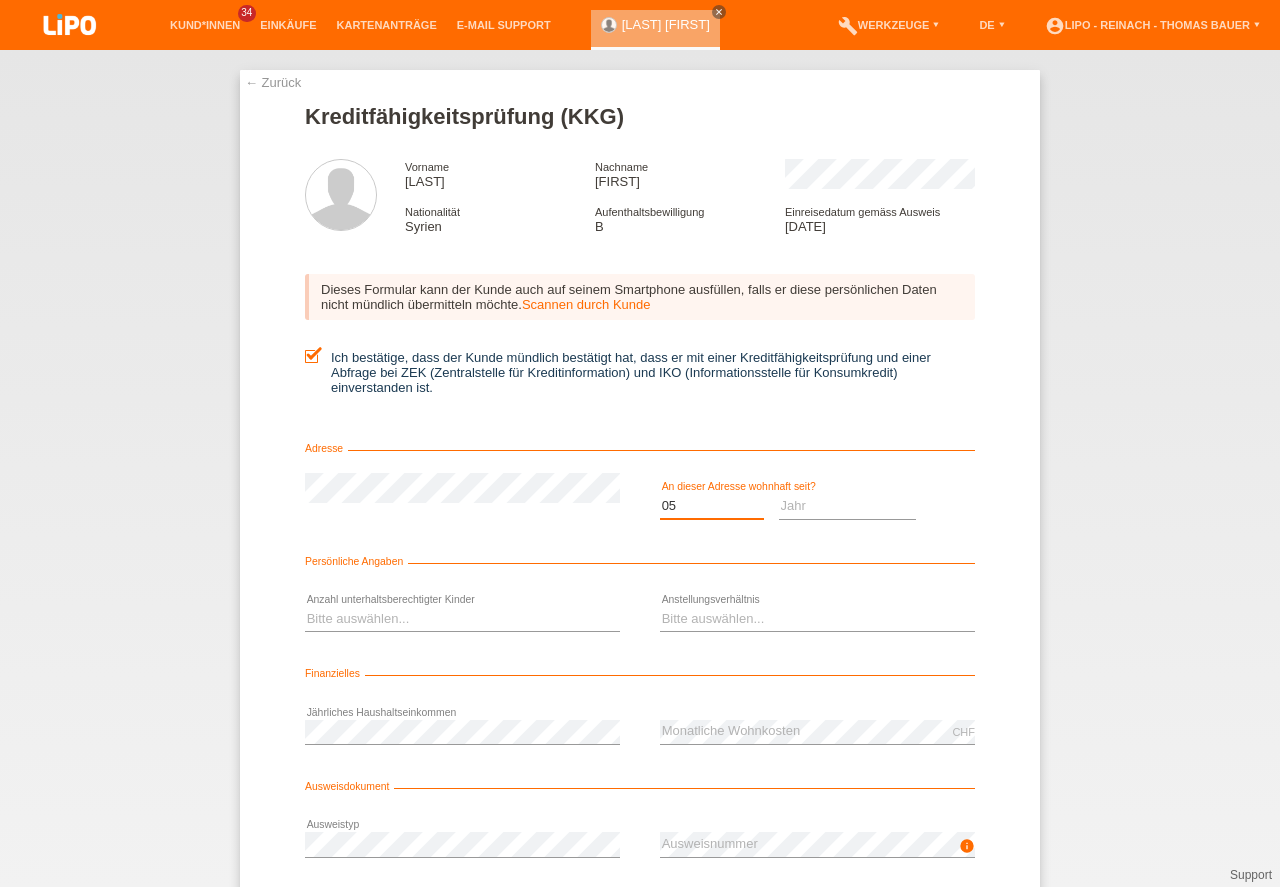 click on "05" at bounding box center [0, 0] 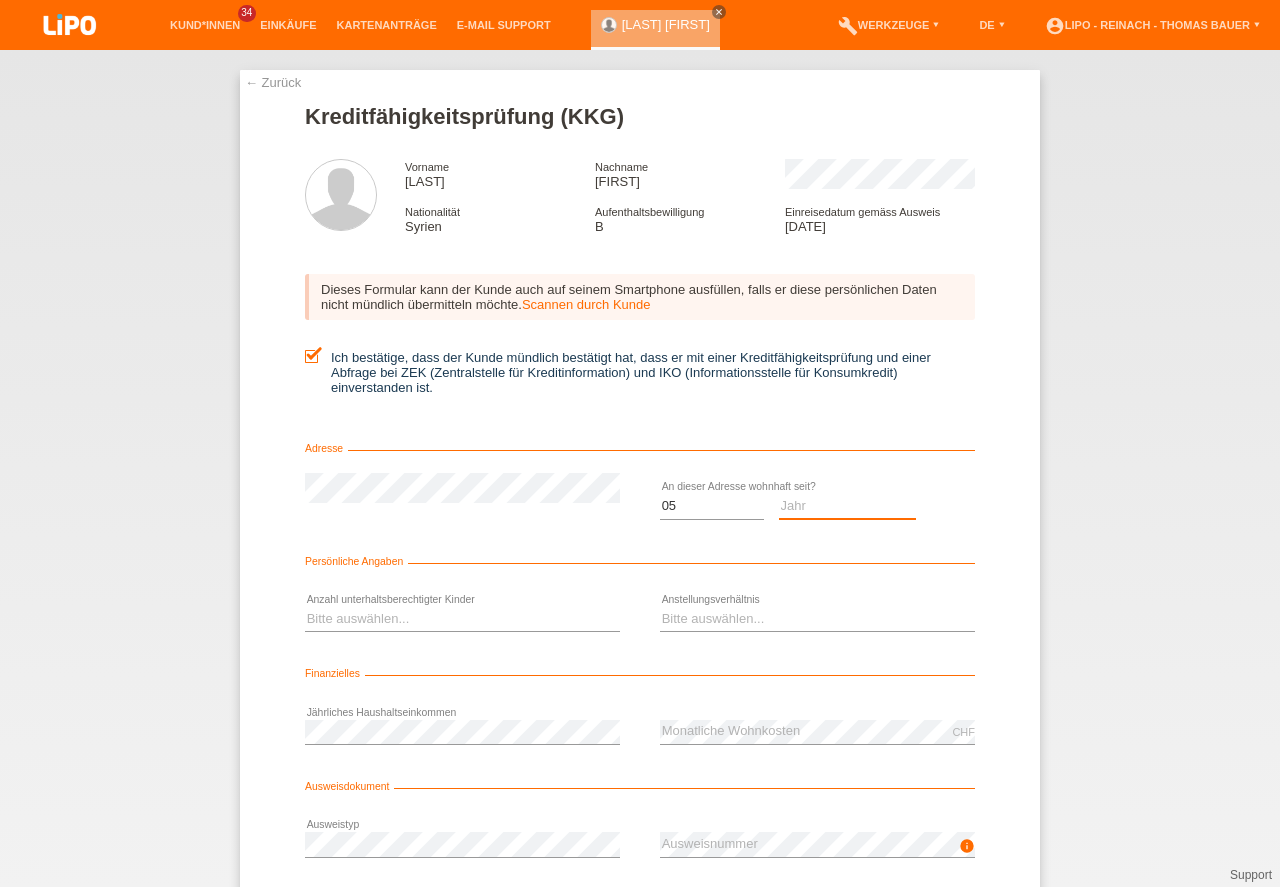 click on "Jahr
2025
2024
2023
2022
2021
2020
2019
2018
2017
2016 2015 2014 2013 2012 2011 2010 2009 2008 2007 2006 2005 2004 2003" at bounding box center (848, 506) 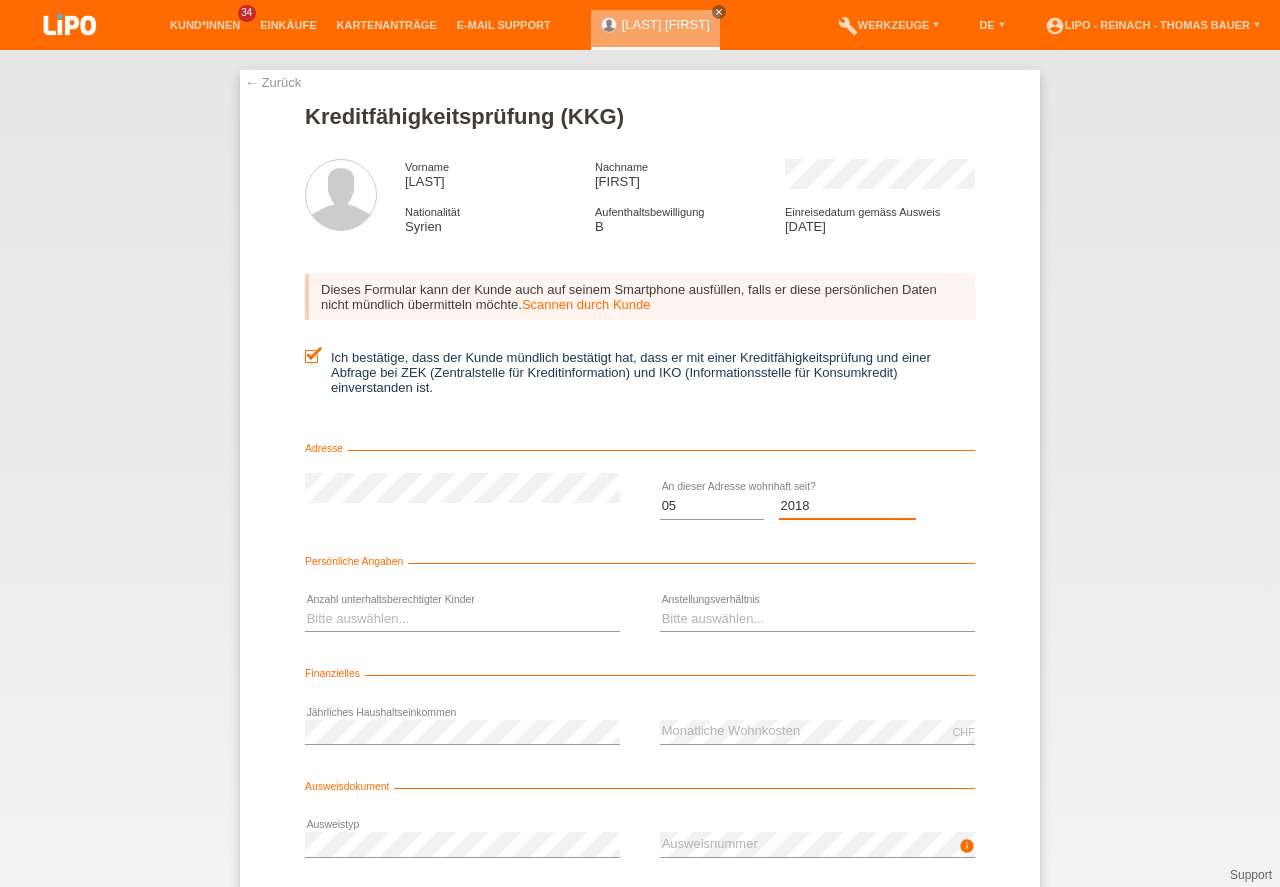 click on "Jahr
2025
2024
2023
2022
2021
2020
2019
2018
2017
2016 2015 2014 2013 2012 2011 2010 2009 2008 2007 2006 2005 2004 2003" at bounding box center (848, 506) 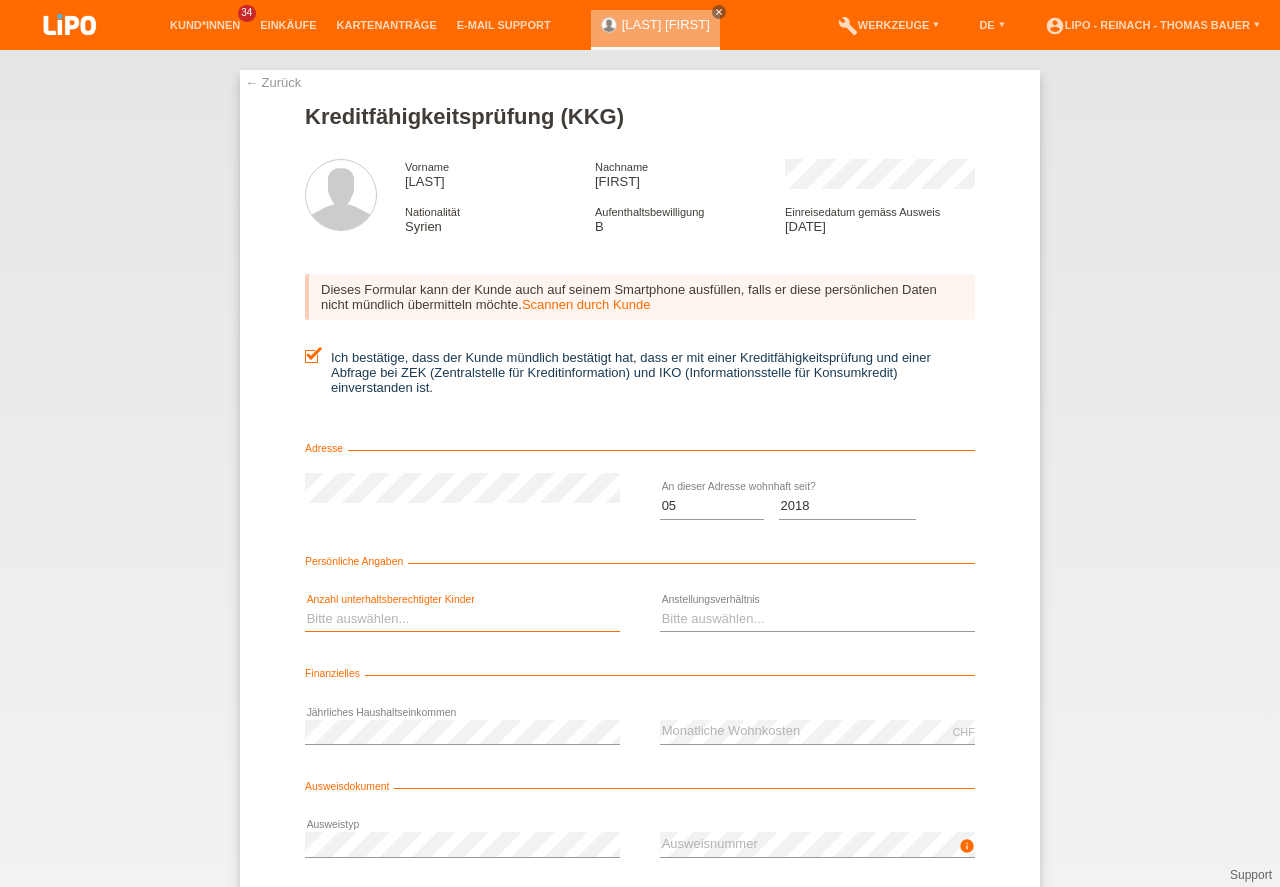 click on "Bitte auswählen...
0
1
2
3
4
5
6
7
8
9" at bounding box center [462, 619] 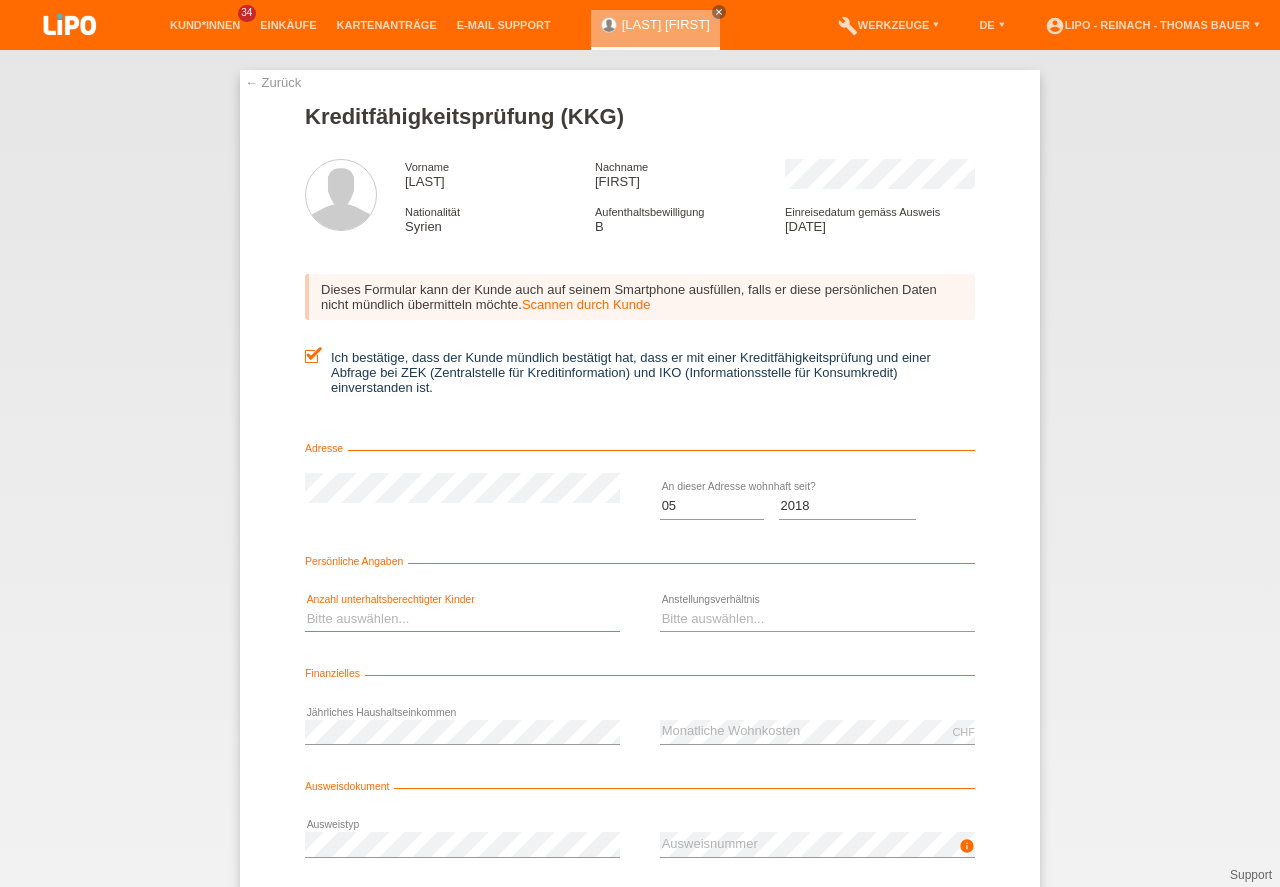 select on "1" 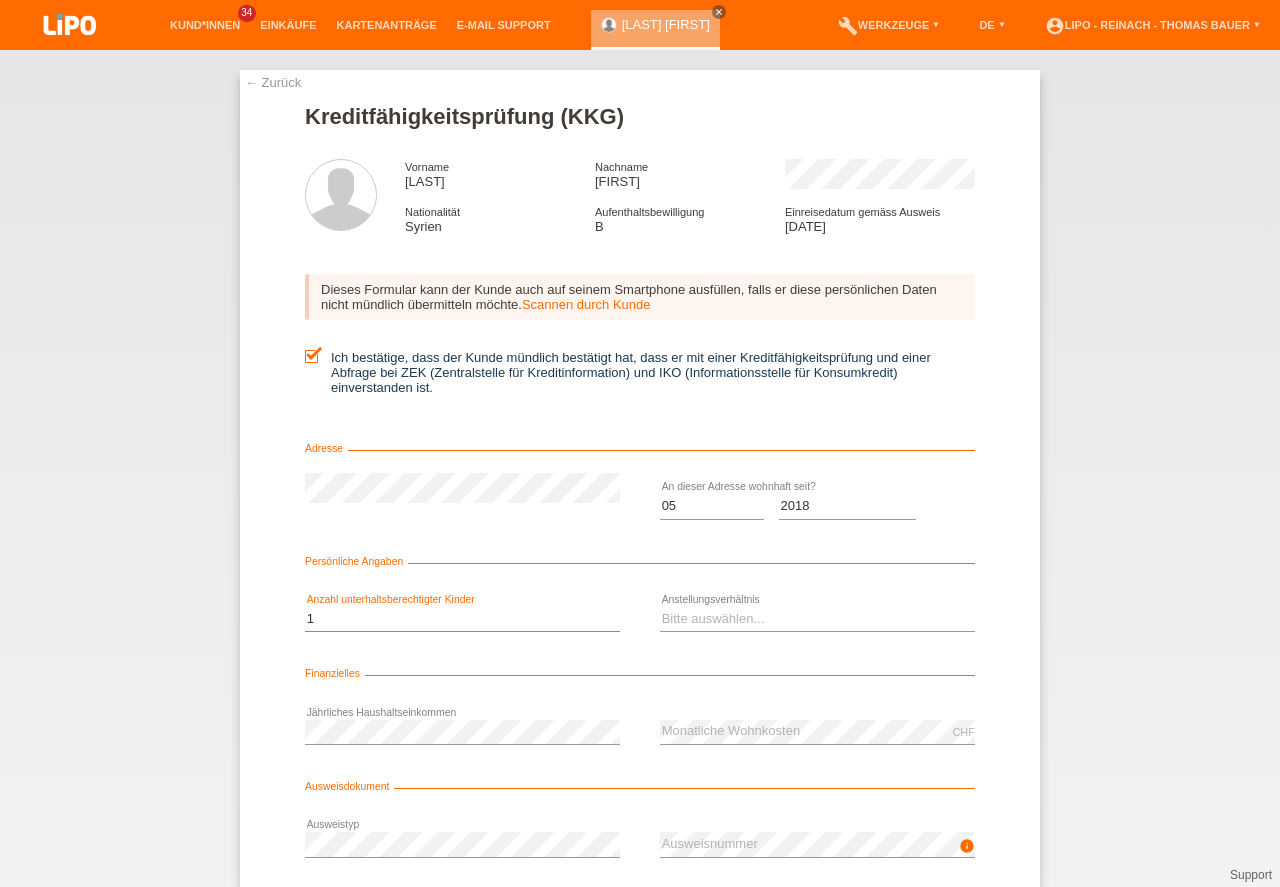 click on "1" at bounding box center [0, 0] 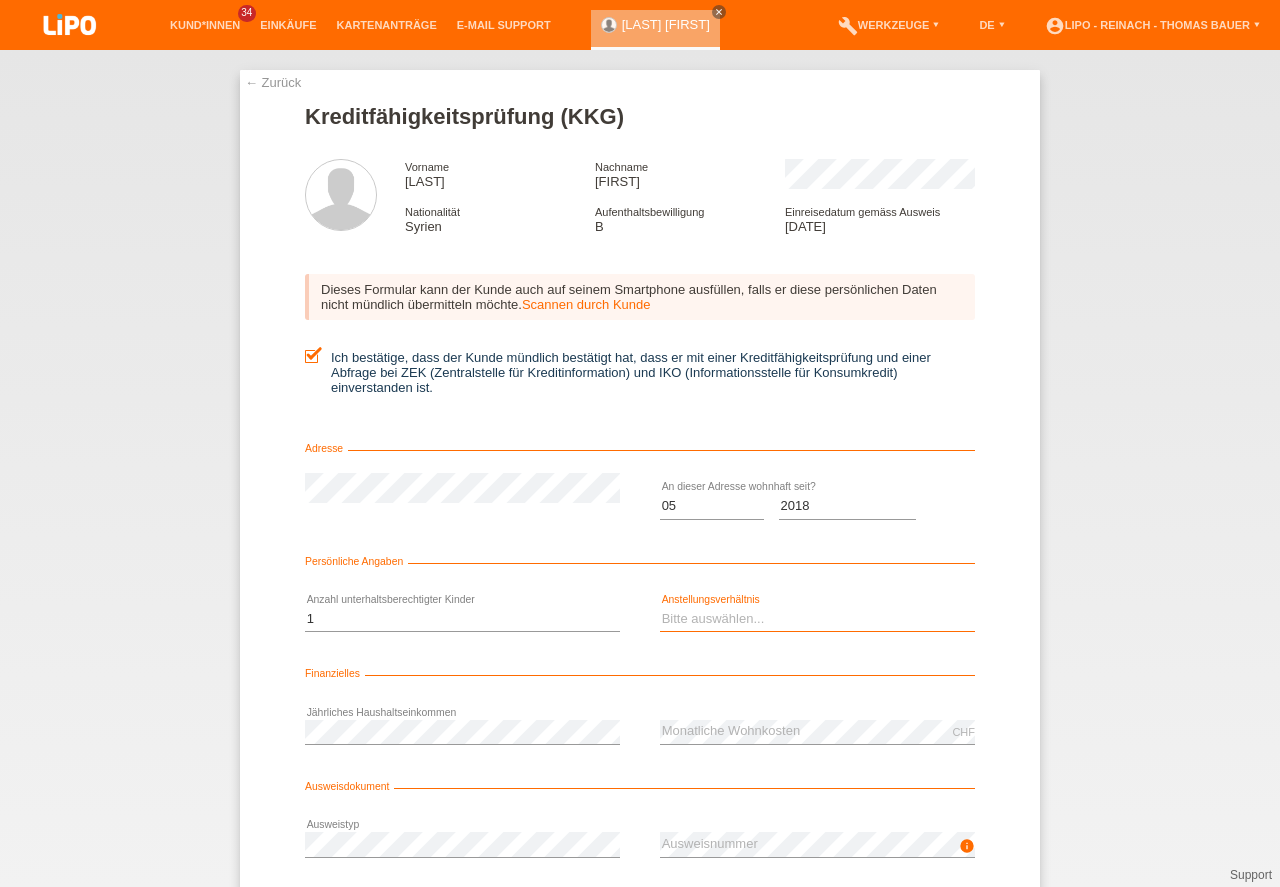 click on "Bitte auswählen...
Unbefristet
Befristet
Lehrling/Student
Pensioniert
Nicht arbeitstätig
Hausfrau/-mann
Selbständig" at bounding box center [817, 619] 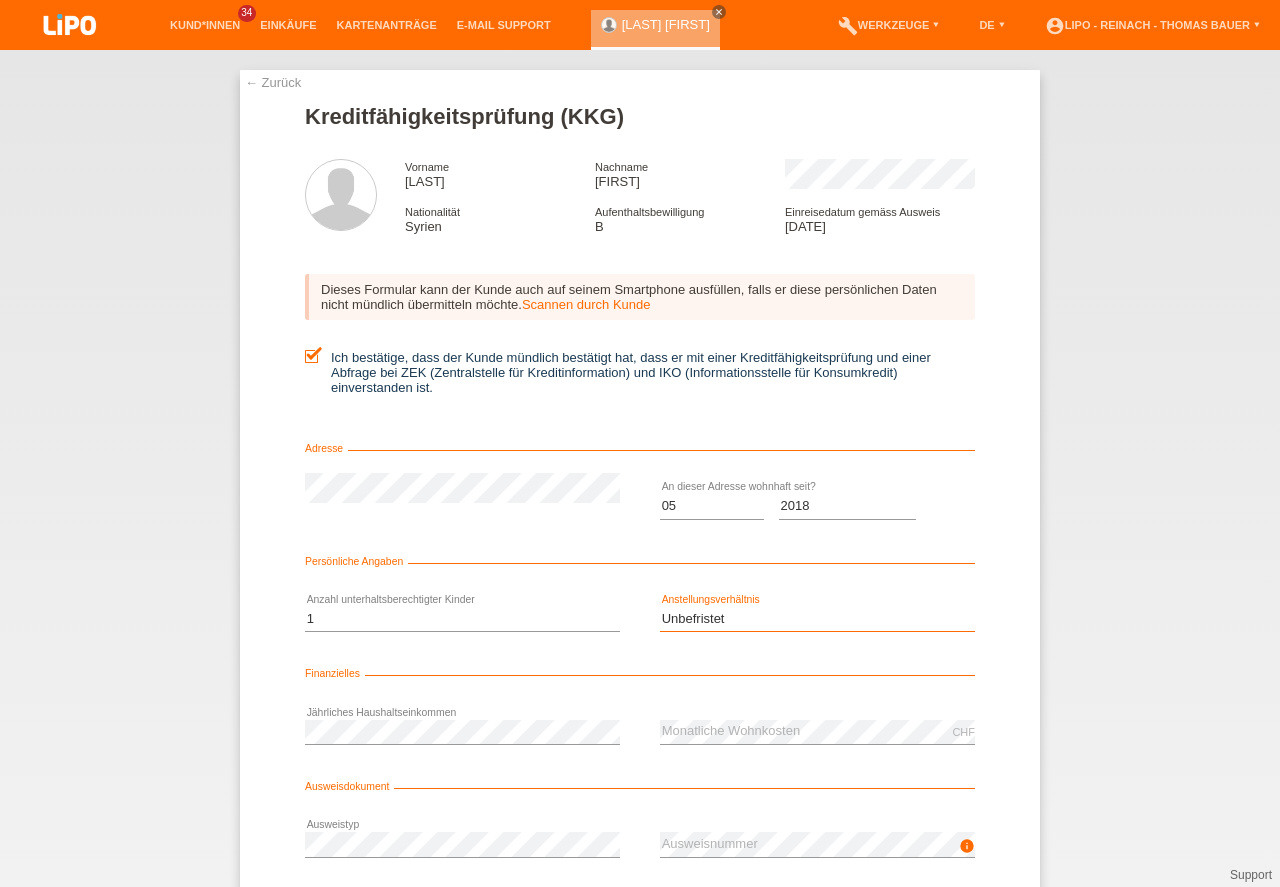 click on "Unbefristet" at bounding box center (0, 0) 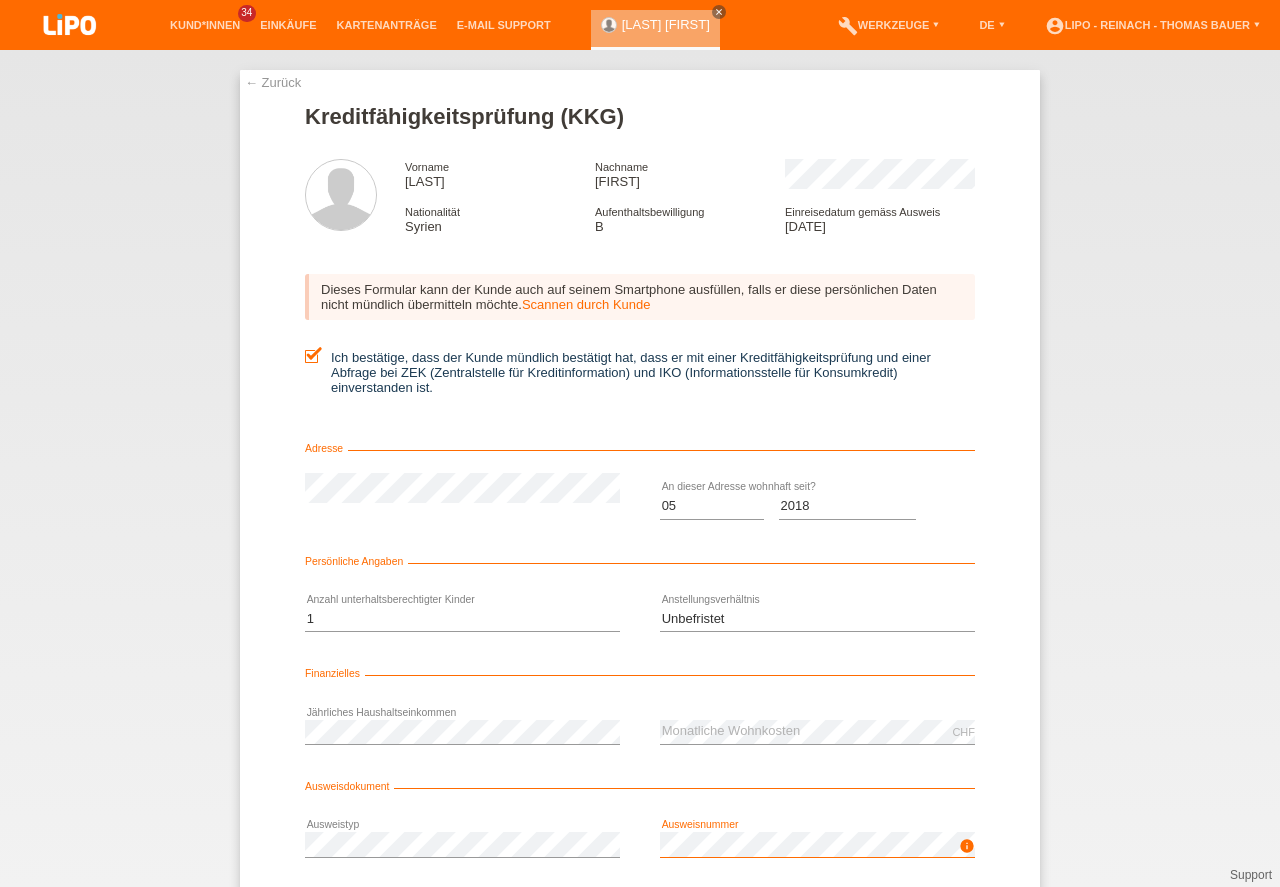 scroll, scrollTop: 90, scrollLeft: 0, axis: vertical 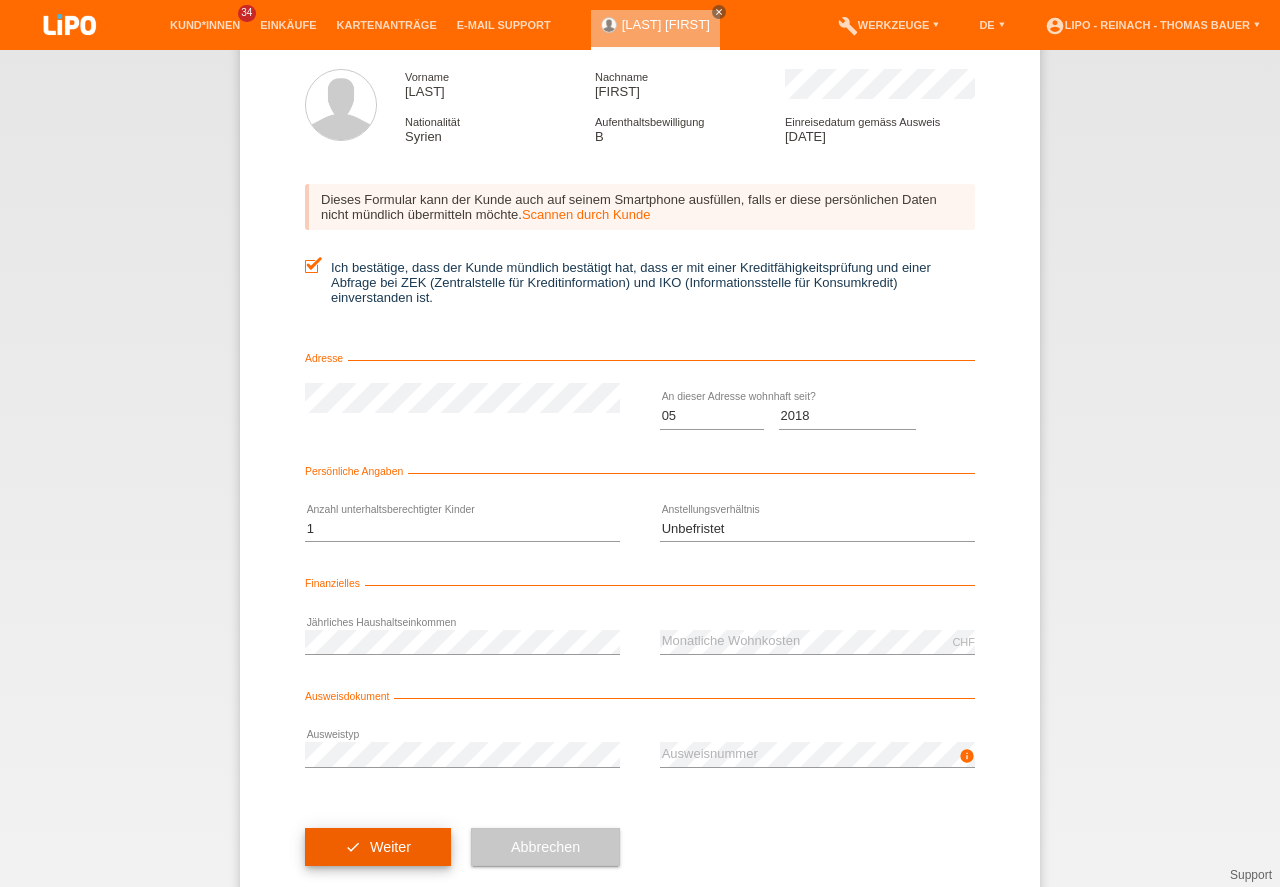 click on "check   Weiter" at bounding box center [378, 847] 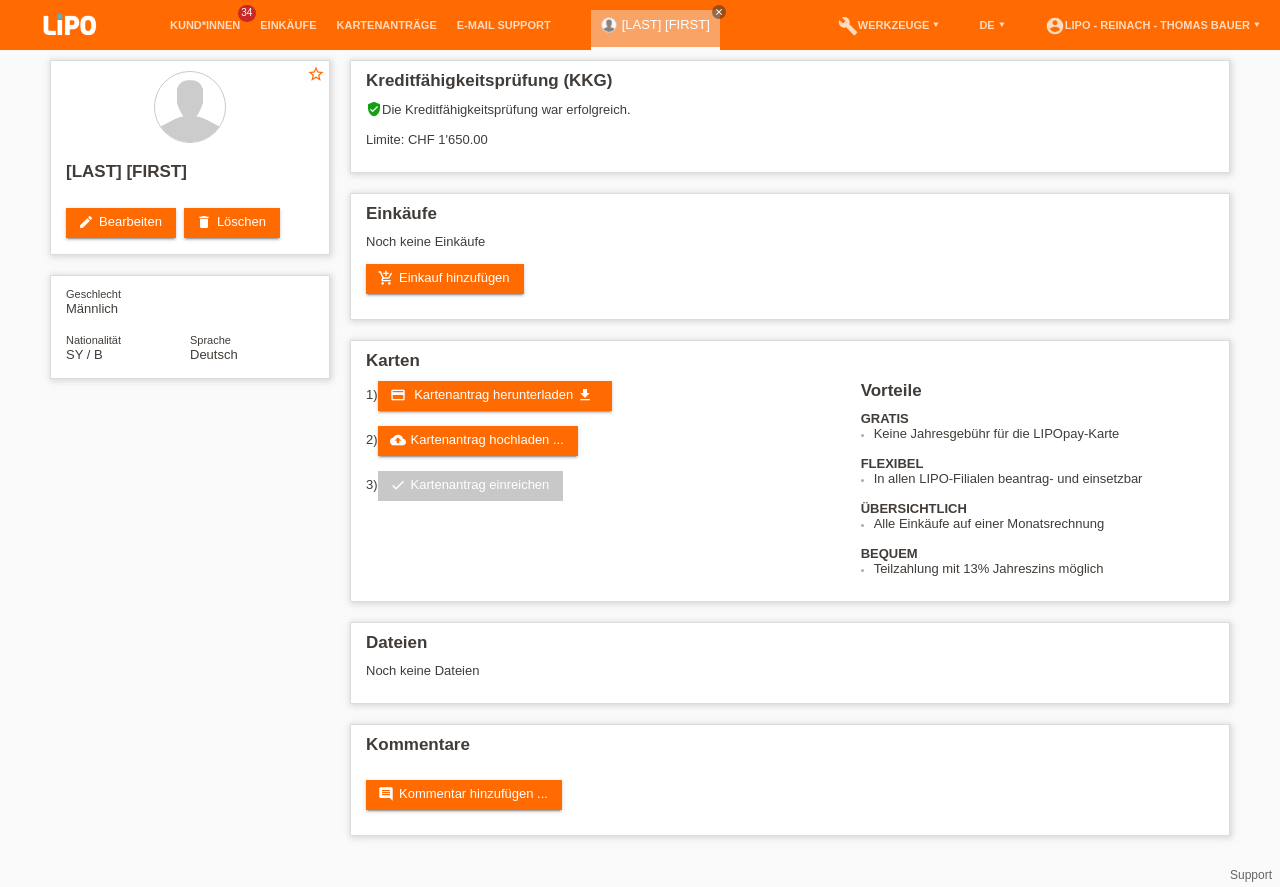 scroll, scrollTop: 0, scrollLeft: 0, axis: both 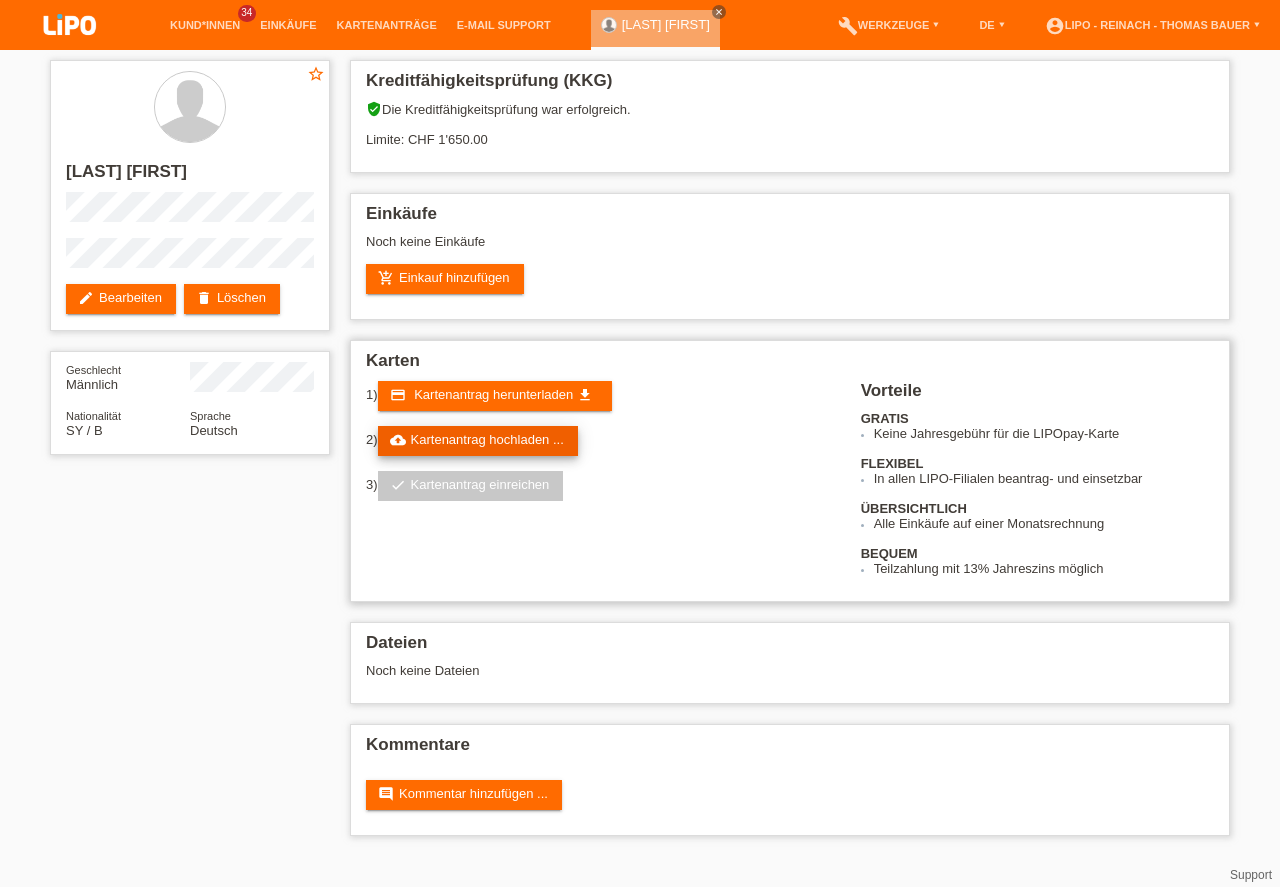 click on "cloud_upload  Kartenantrag hochladen ..." at bounding box center [478, 441] 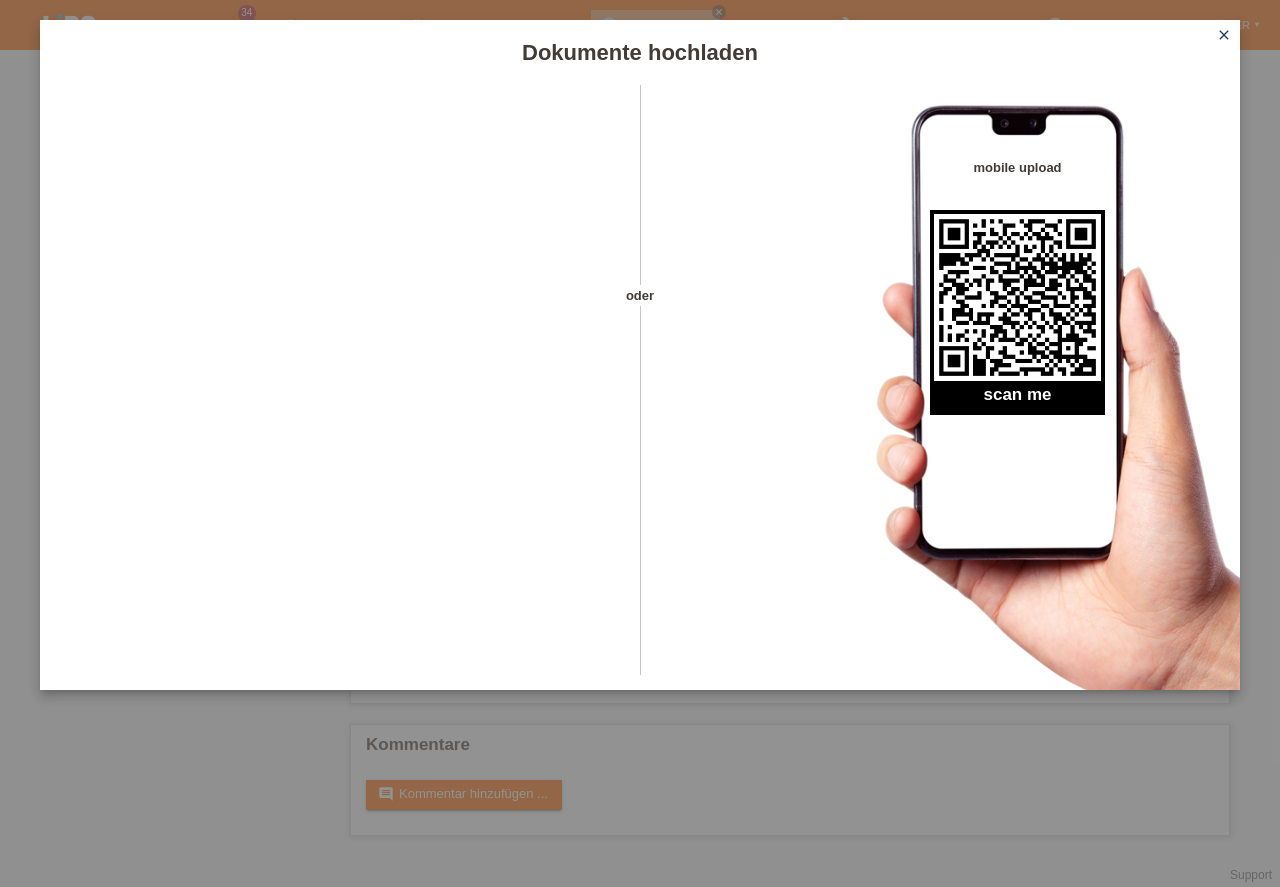 click on "close" at bounding box center [1224, 35] 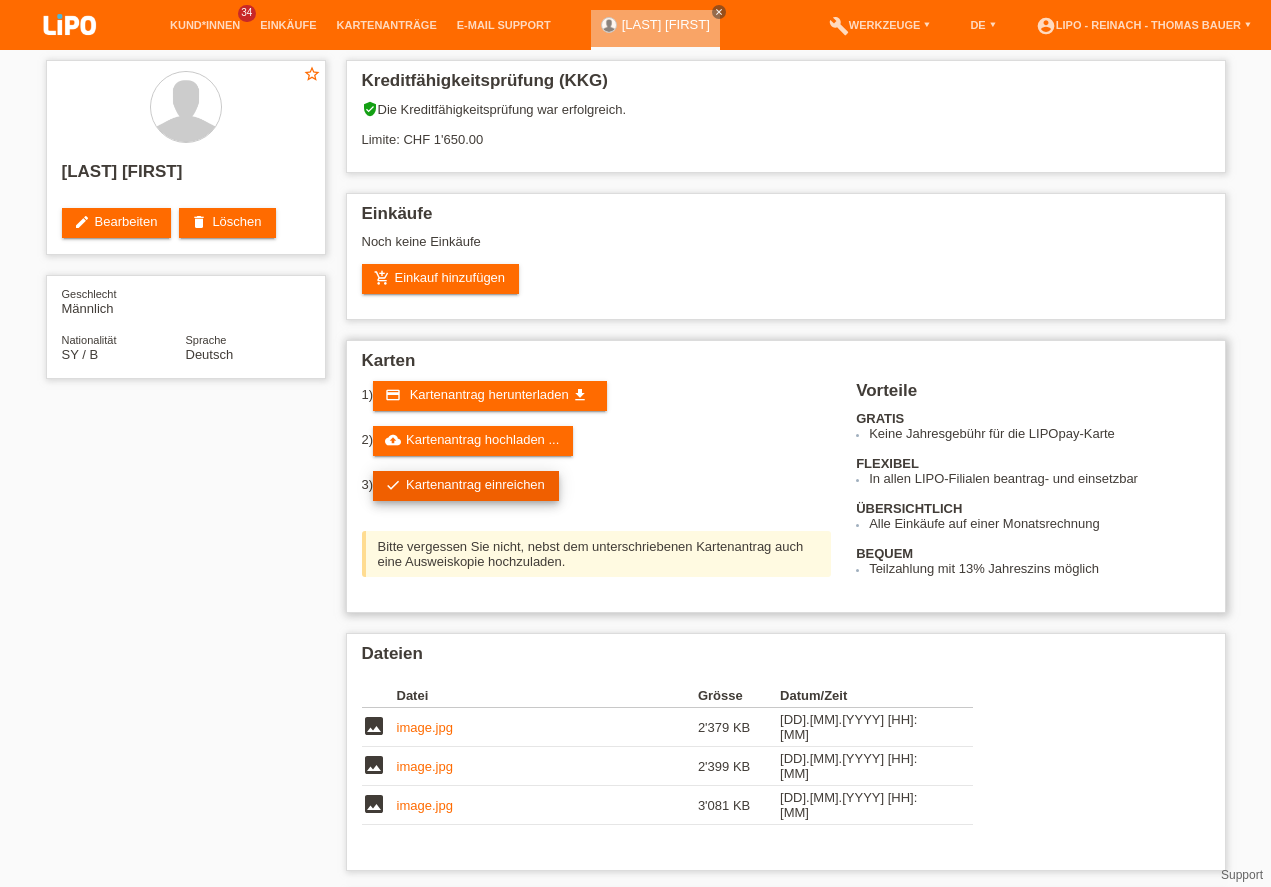 scroll, scrollTop: 0, scrollLeft: 0, axis: both 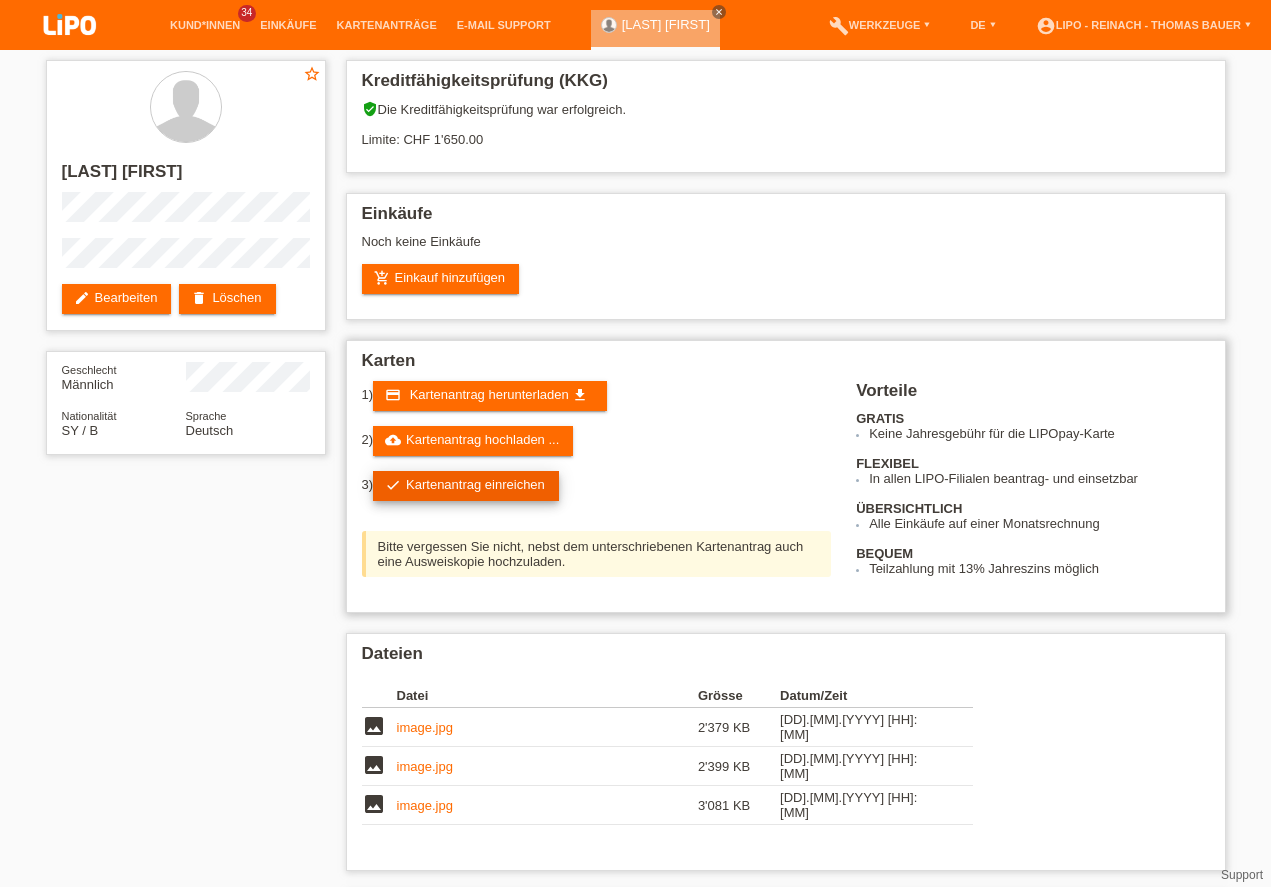 click on "check  Kartenantrag einreichen" at bounding box center [466, 486] 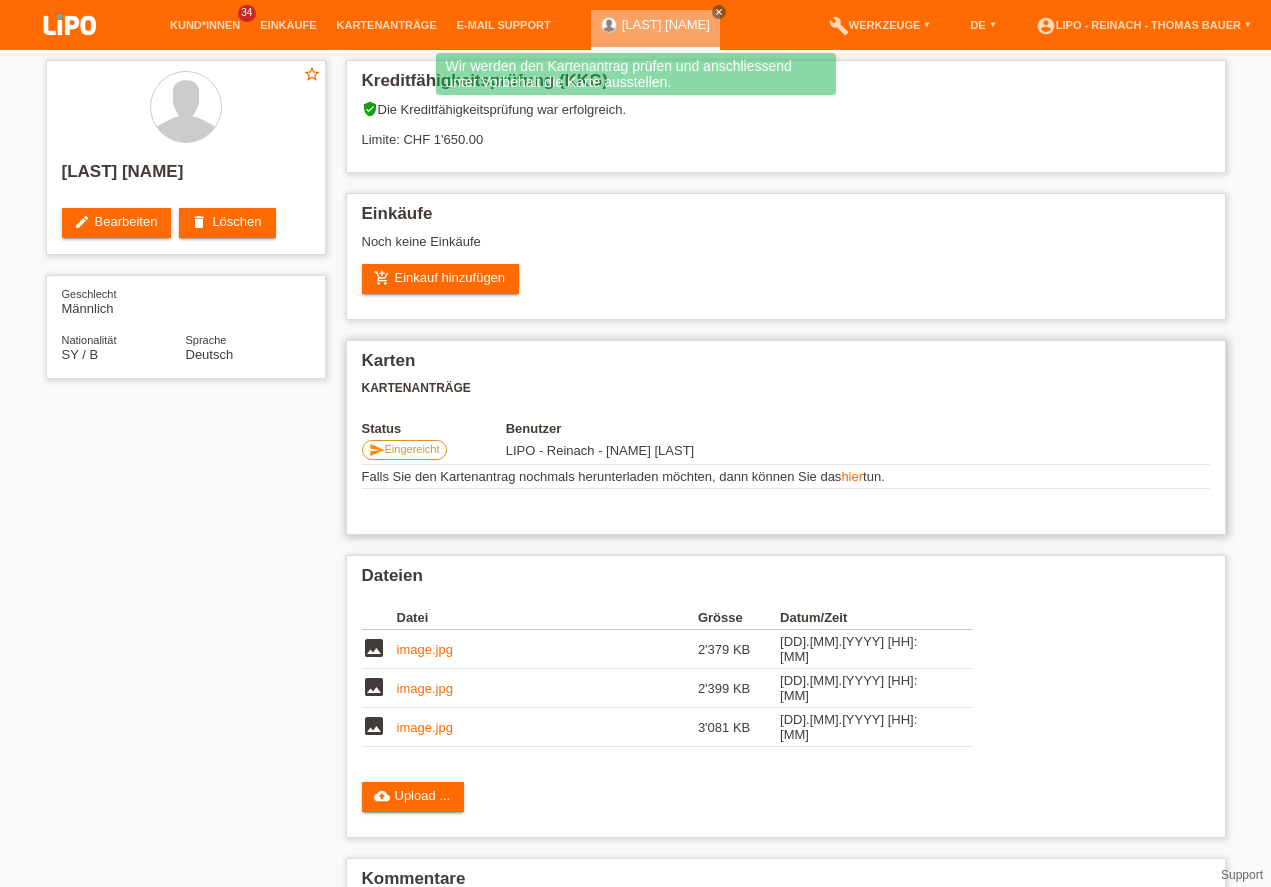 scroll, scrollTop: 0, scrollLeft: 0, axis: both 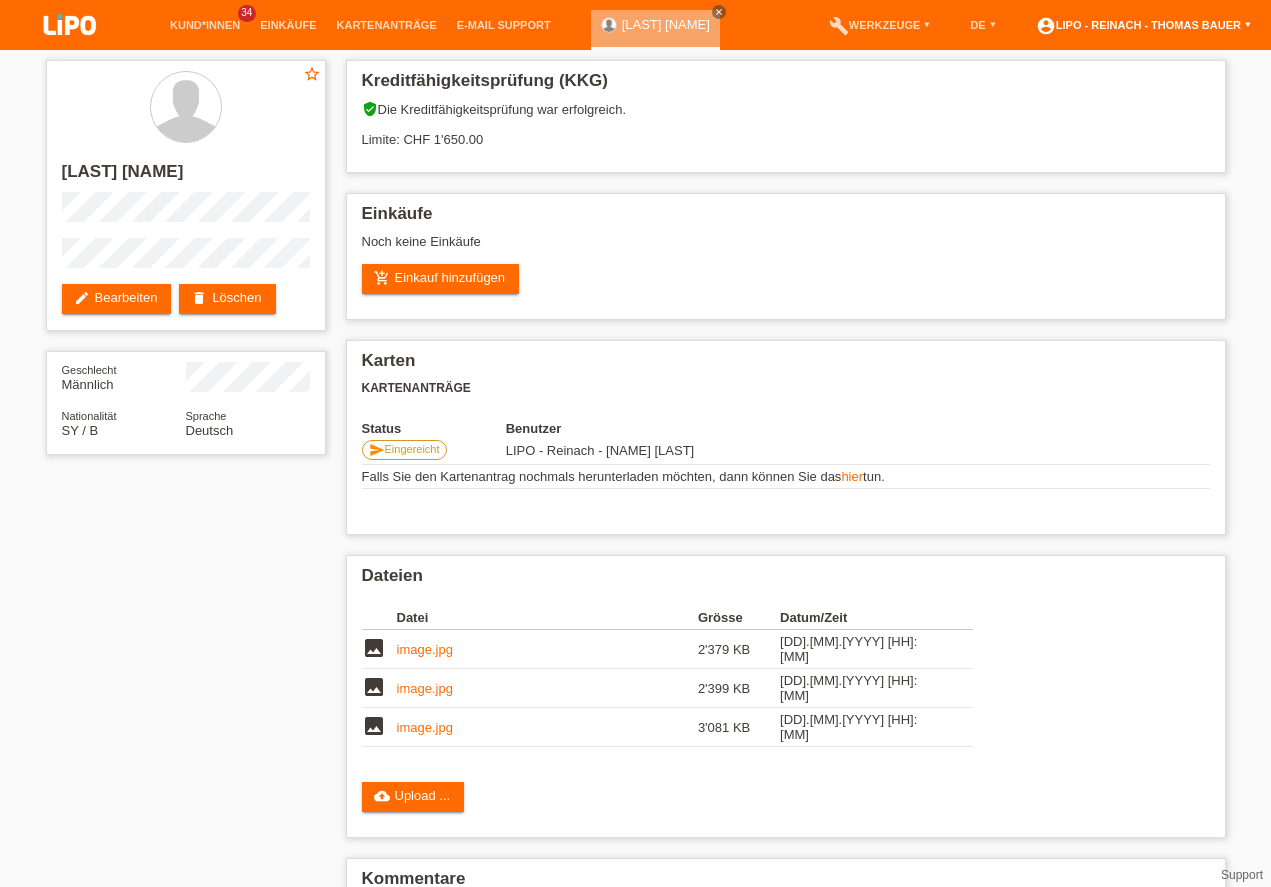 click on "account_circle  LIPO - Reinach - [NAME] [LAST]  ▾" at bounding box center [1143, 25] 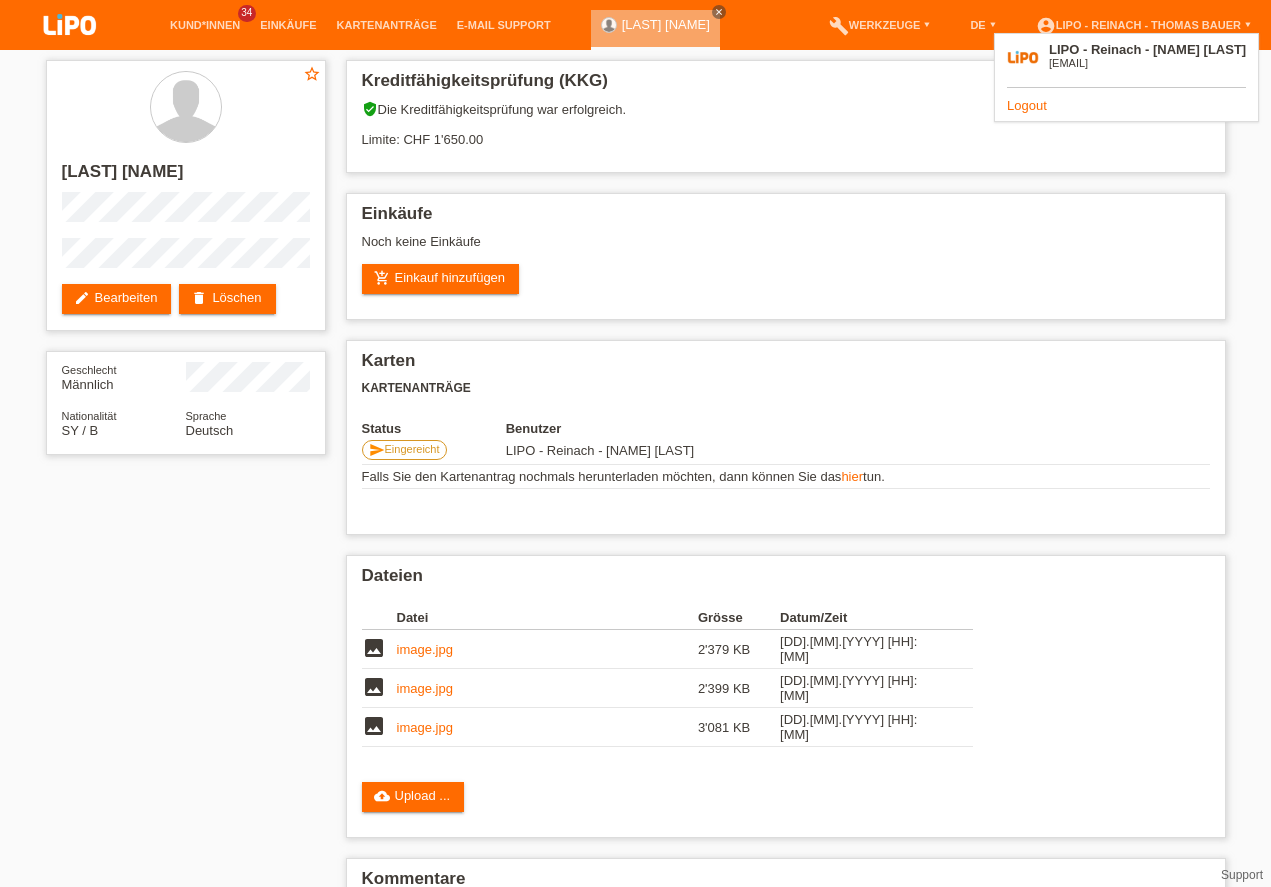 click on "Logout" at bounding box center [1027, 105] 